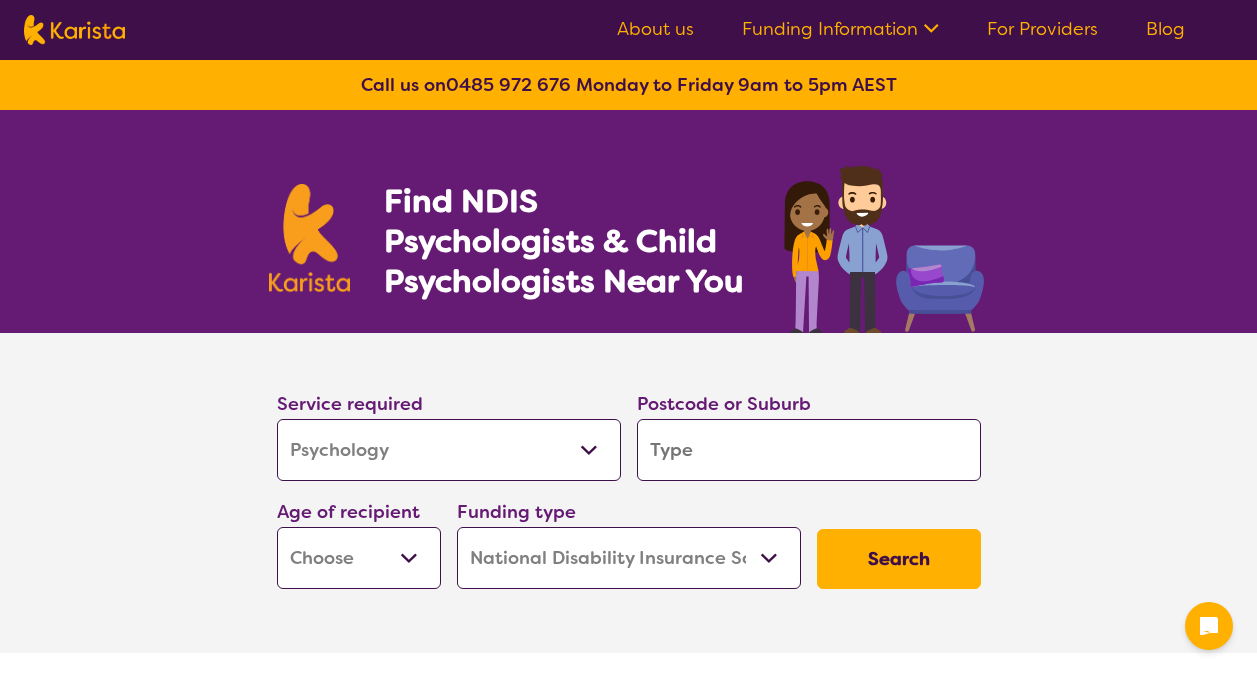 select on "Psychology" 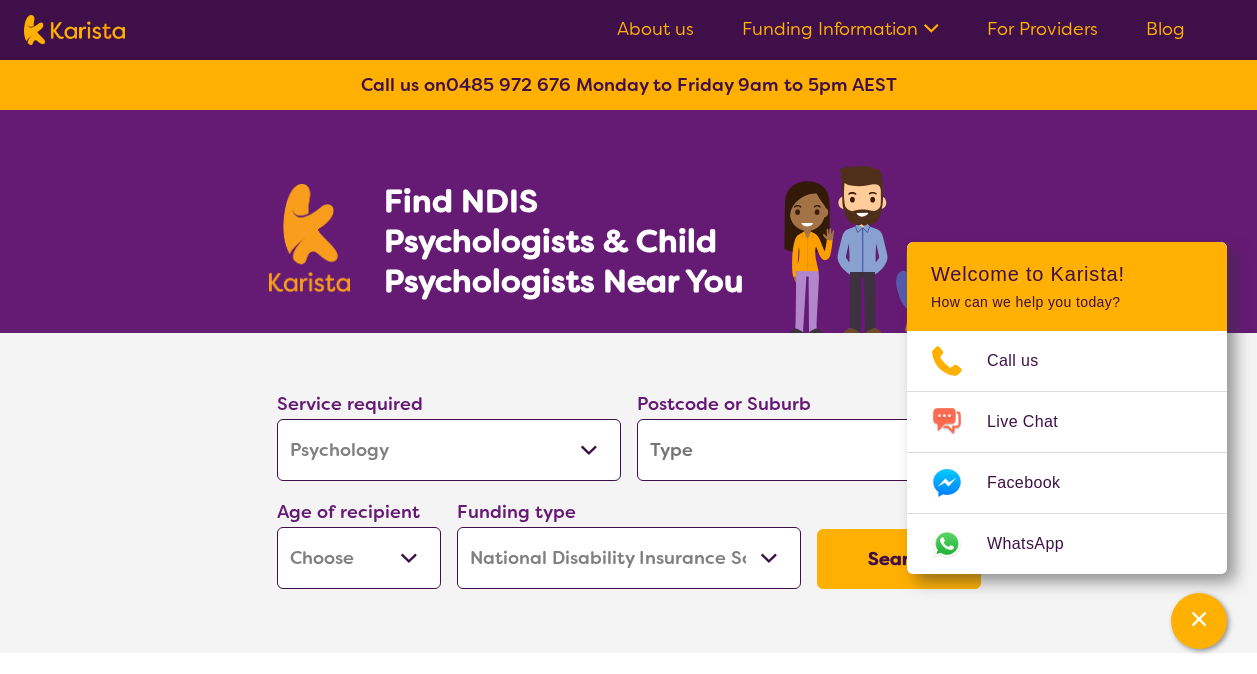 scroll, scrollTop: 0, scrollLeft: 0, axis: both 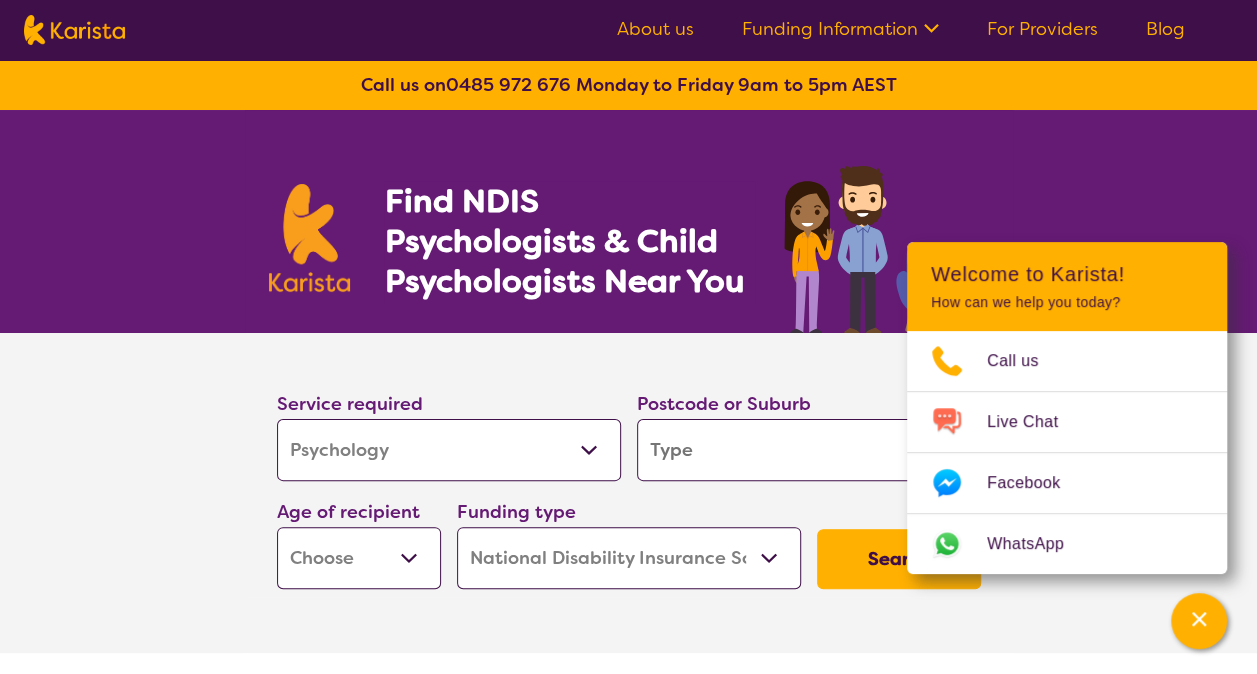 drag, startPoint x: 771, startPoint y: 460, endPoint x: 735, endPoint y: 442, distance: 40.24922 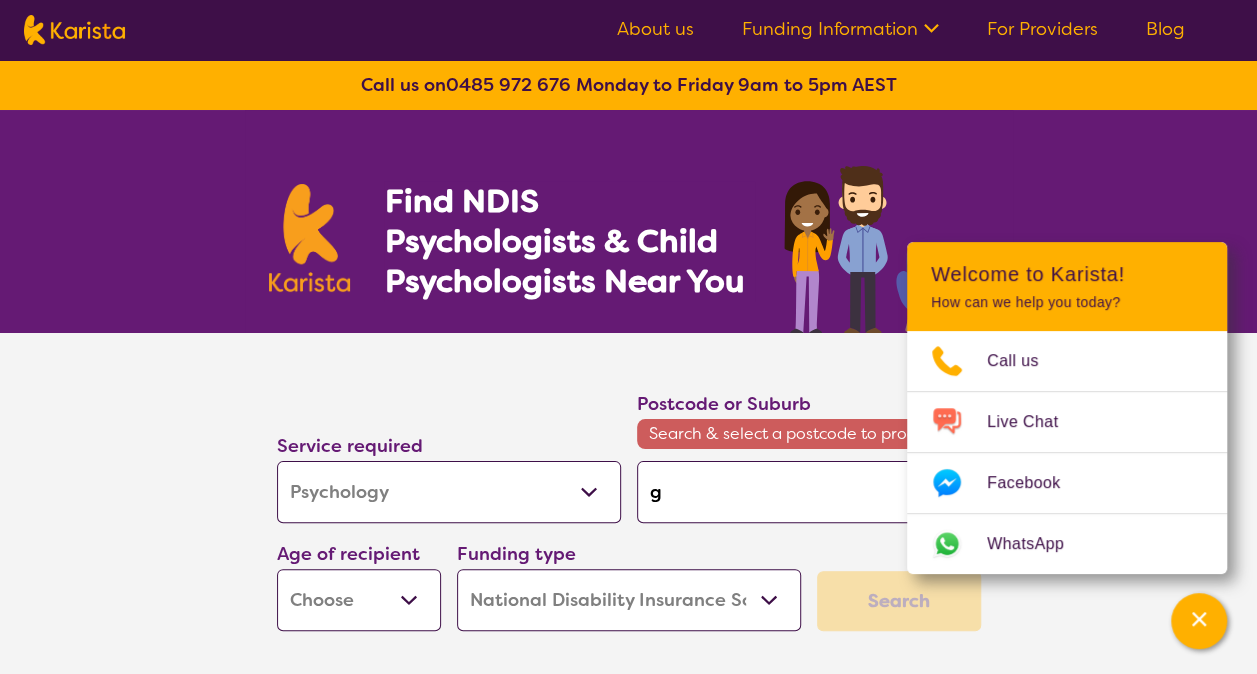 type on "ge" 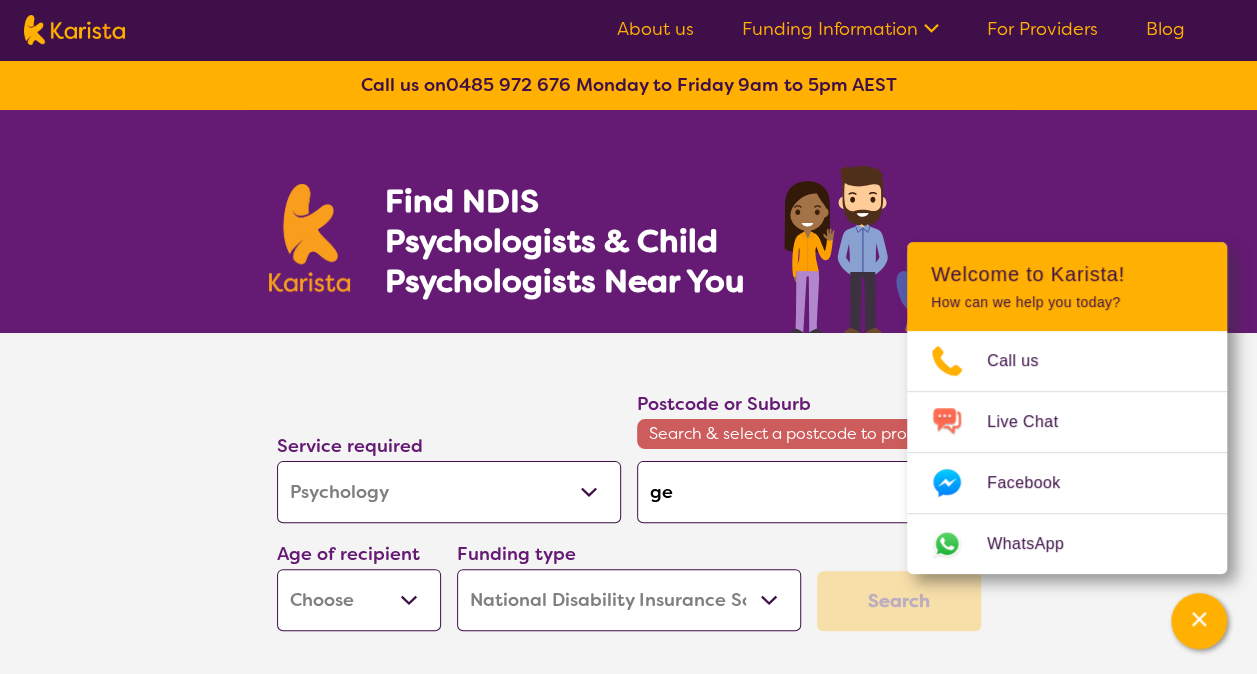 type on "gee" 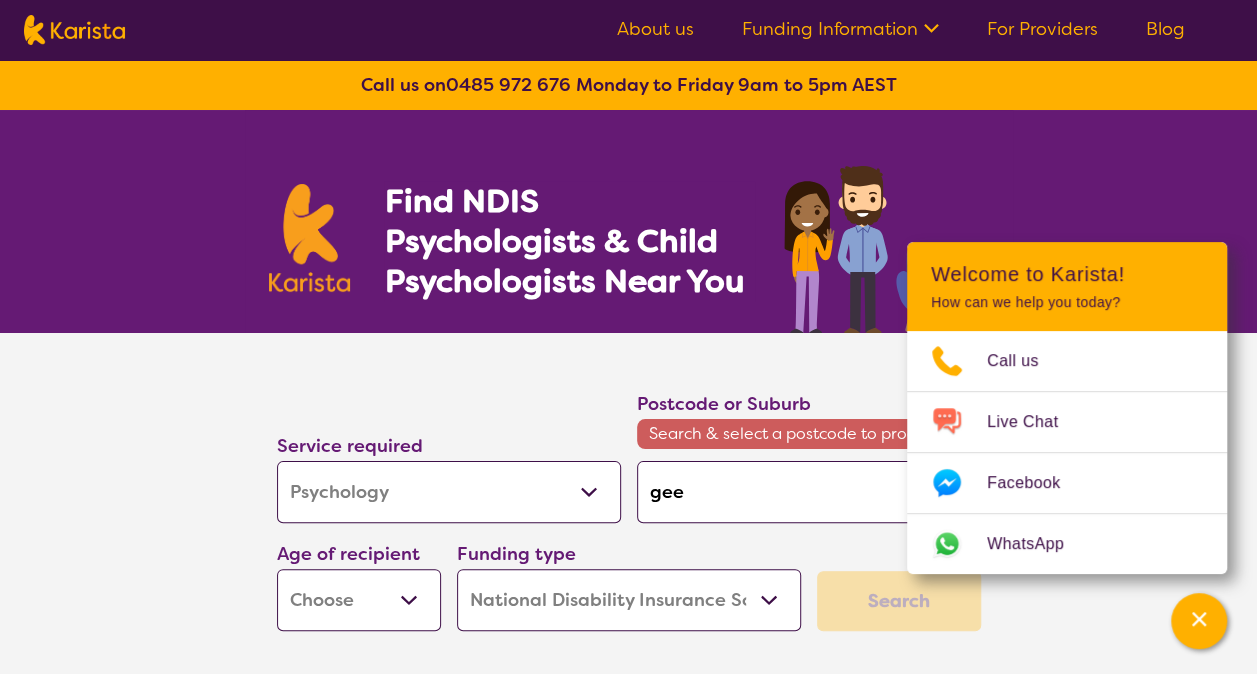 type on "geel" 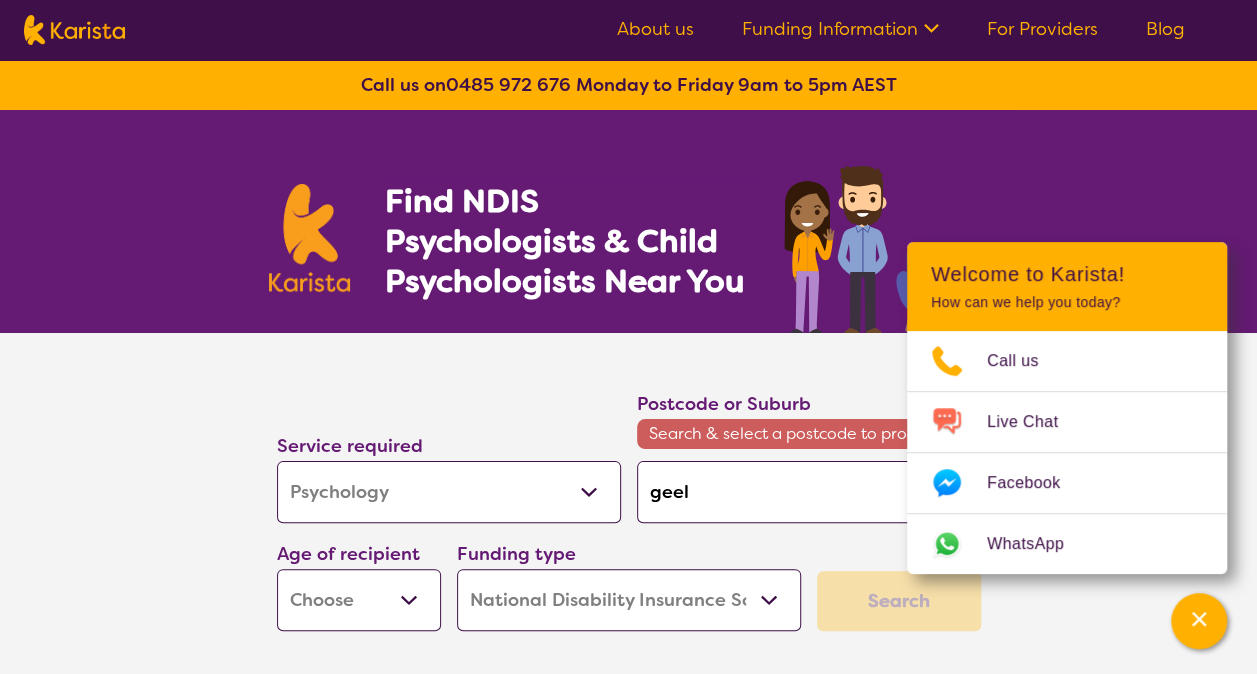 type on "geelo" 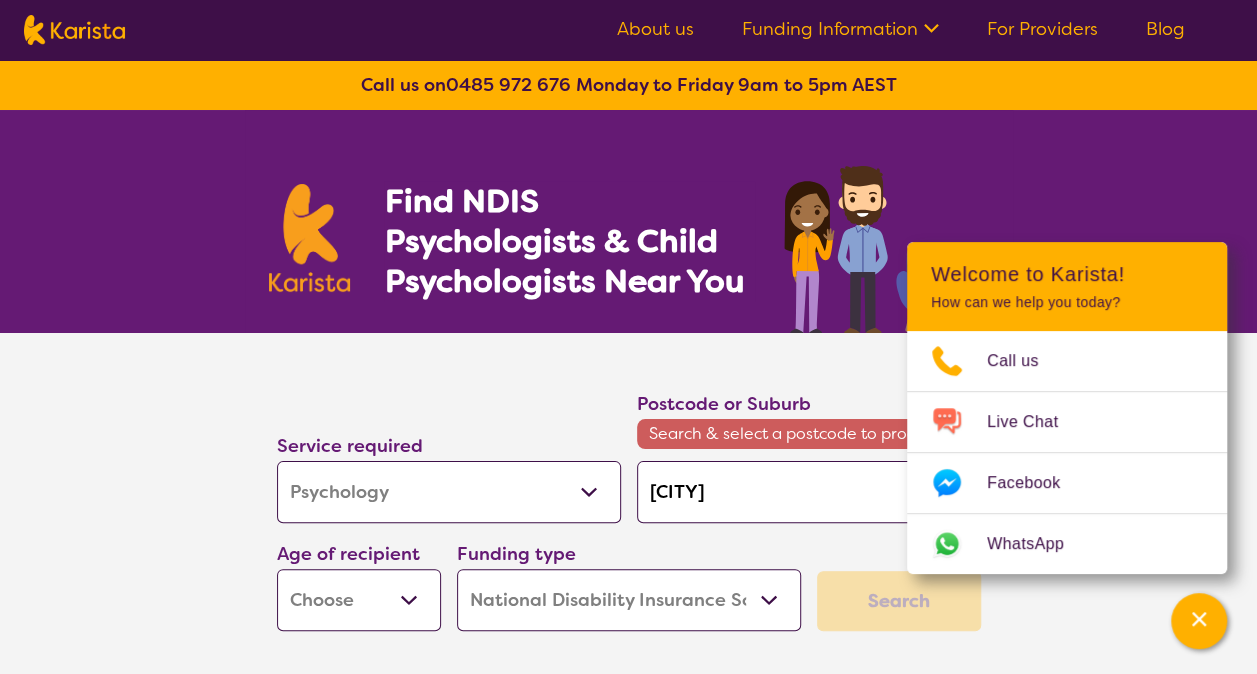 type on "geelon" 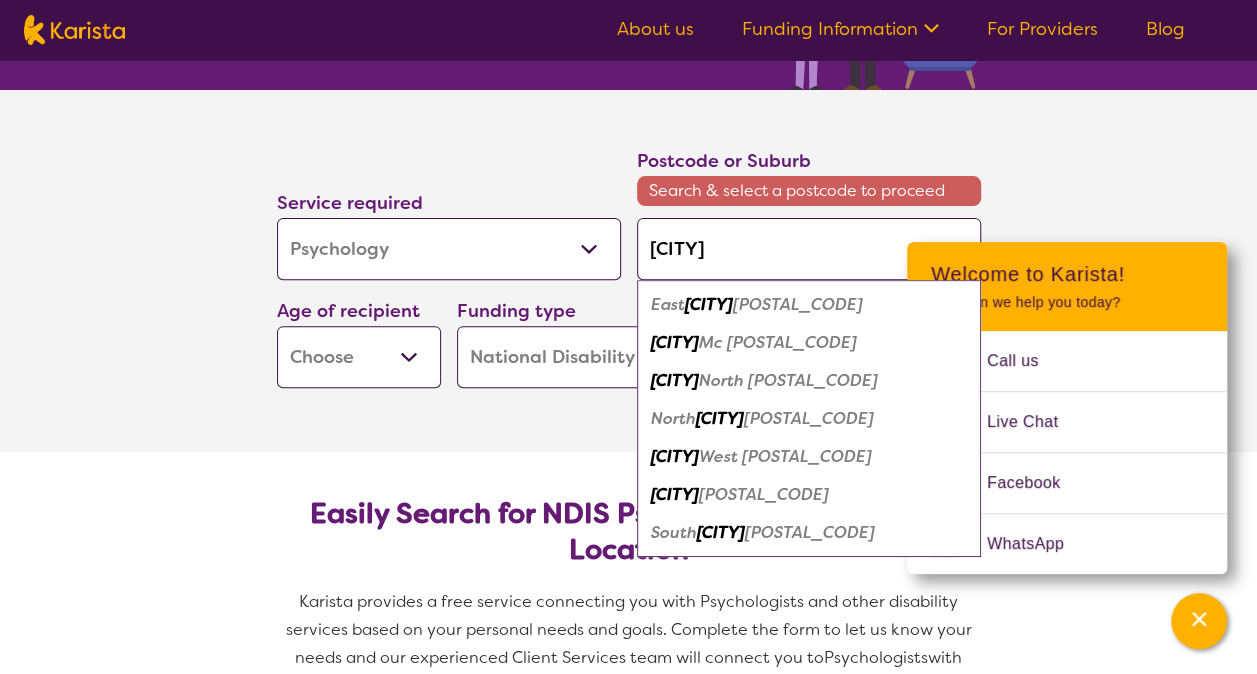 scroll, scrollTop: 244, scrollLeft: 0, axis: vertical 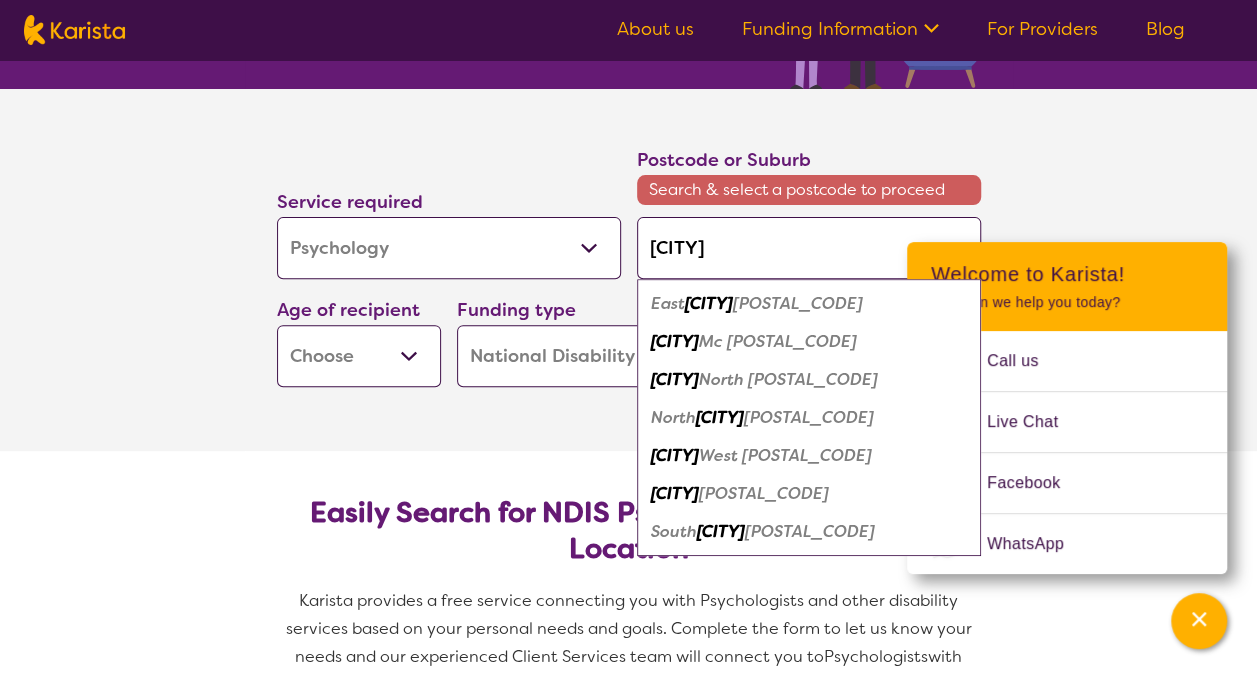 click on "Geelong" at bounding box center (675, 341) 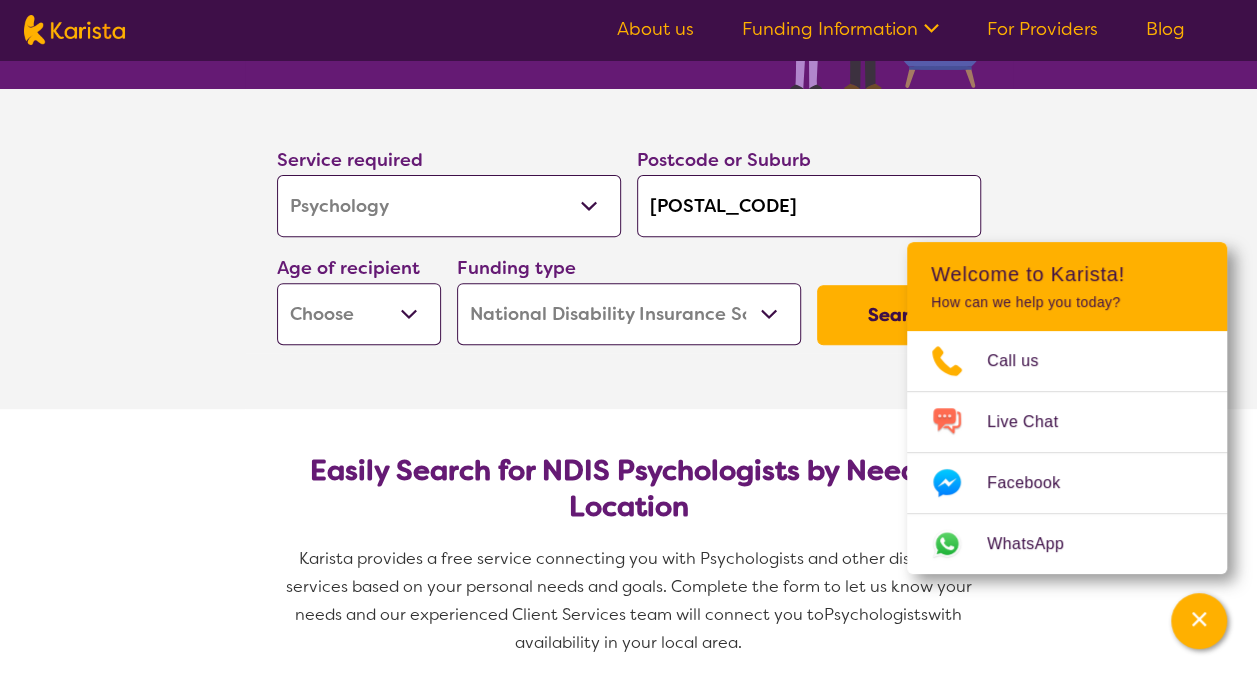 click on "Early Childhood - 0 to 9 Child - 10 to 11 Adolescent - 12 to 17 Adult - 18 to 64 Aged - 65+" at bounding box center [359, 314] 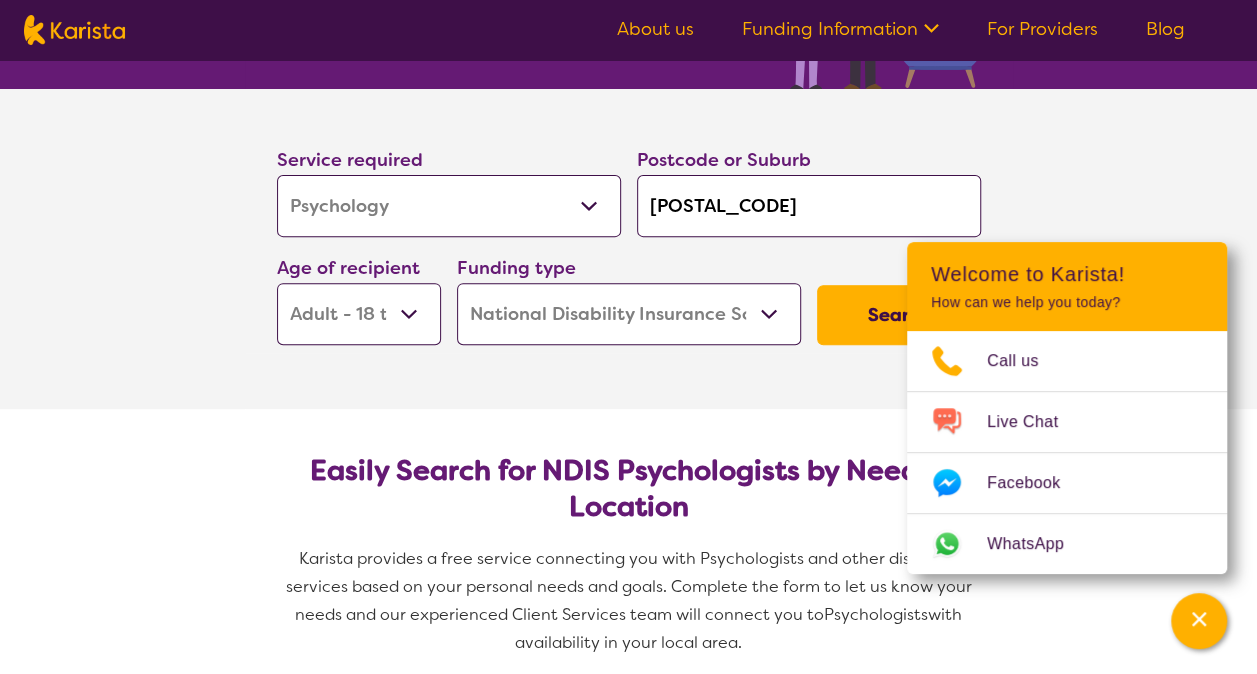 click on "Early Childhood - 0 to 9 Child - 10 to 11 Adolescent - 12 to 17 Adult - 18 to 64 Aged - 65+" at bounding box center (359, 314) 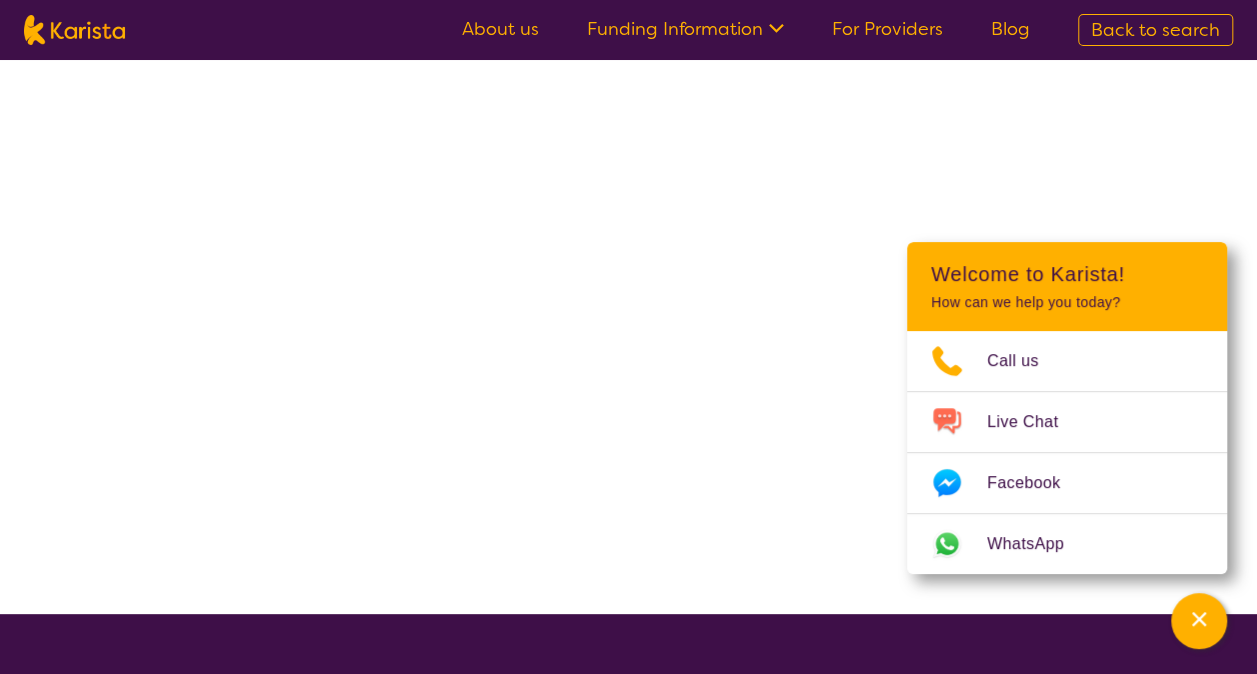 scroll, scrollTop: 0, scrollLeft: 0, axis: both 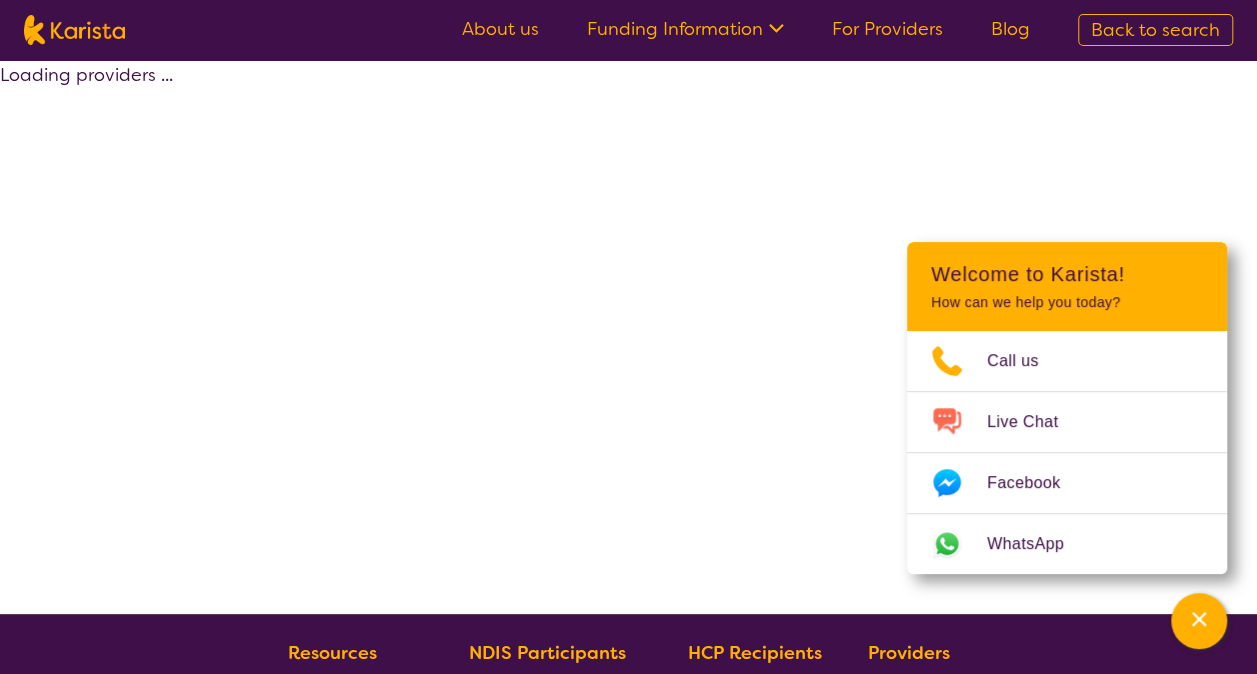 select on "by_score" 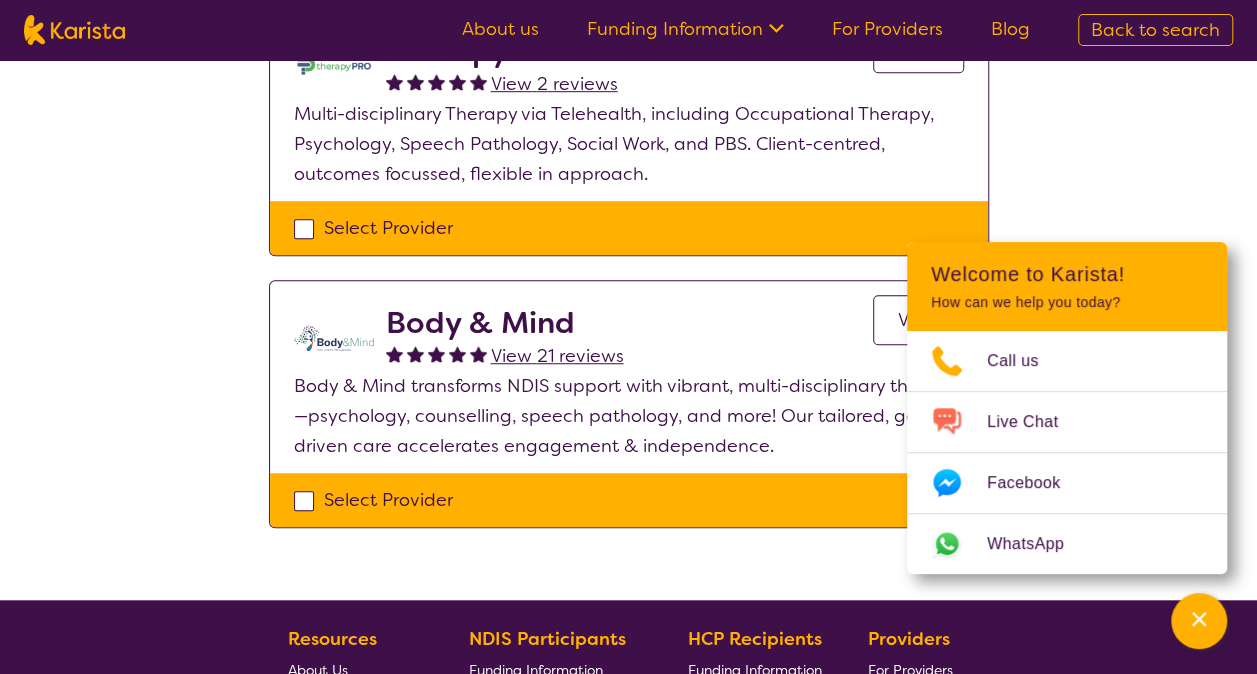 scroll, scrollTop: 583, scrollLeft: 0, axis: vertical 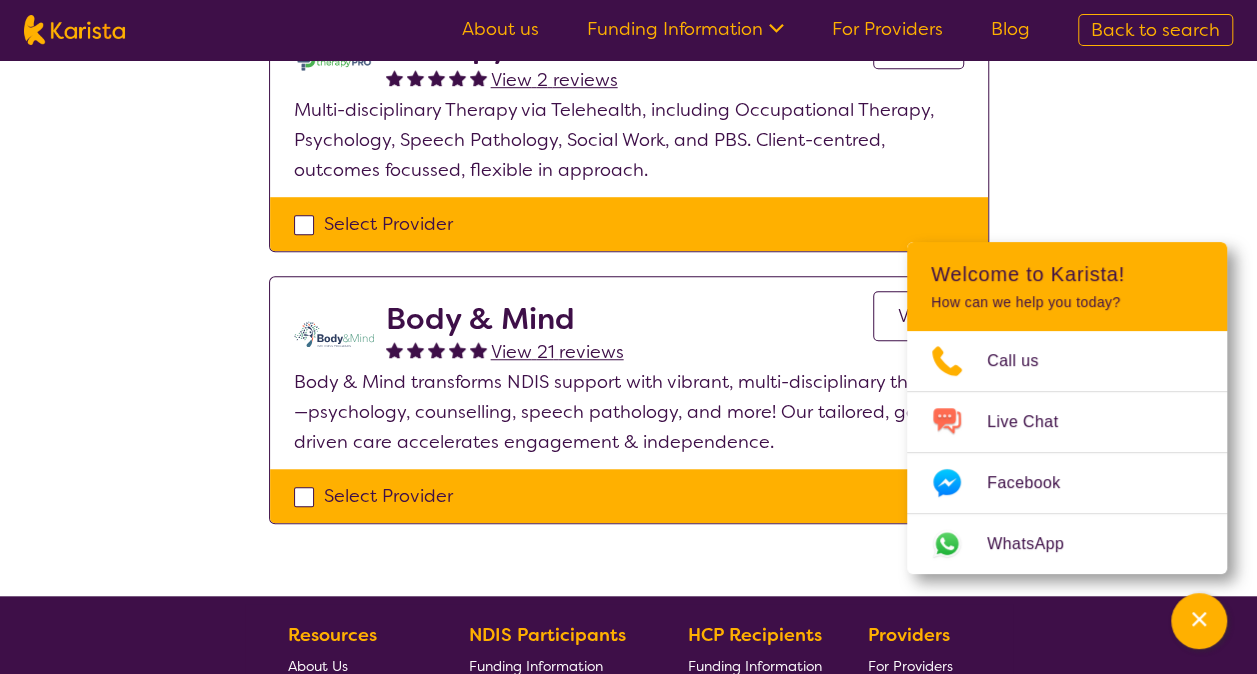 click at bounding box center (334, 334) 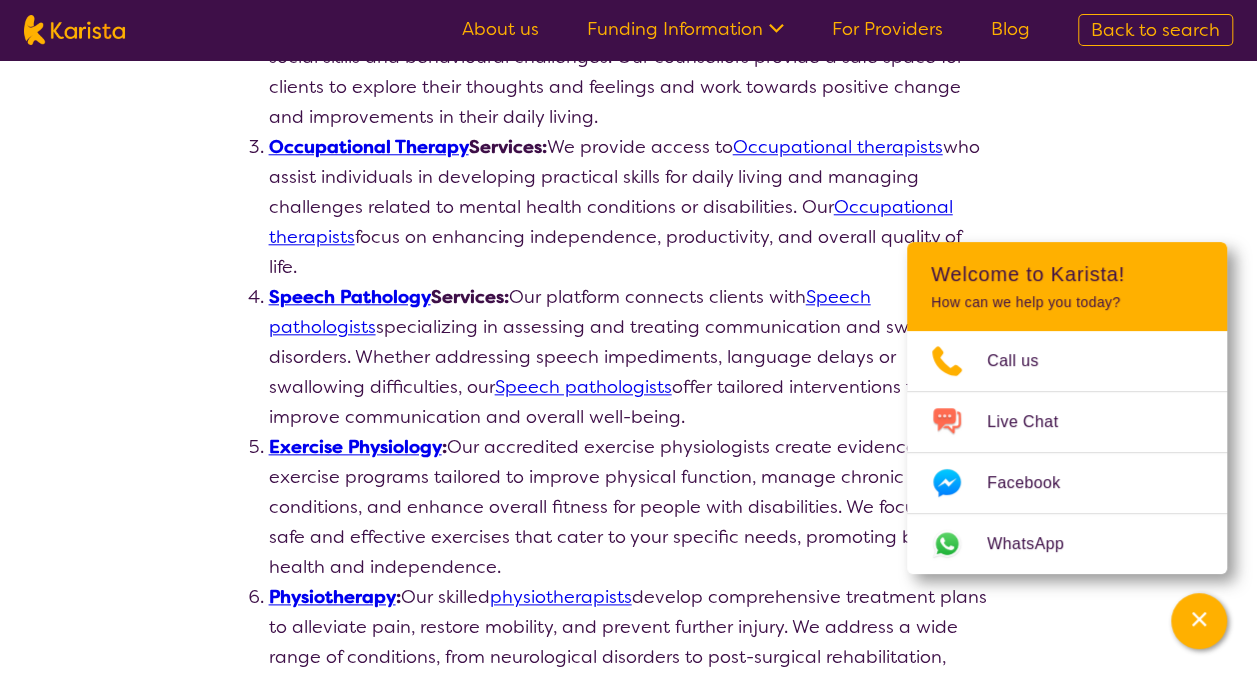 scroll, scrollTop: 913, scrollLeft: 0, axis: vertical 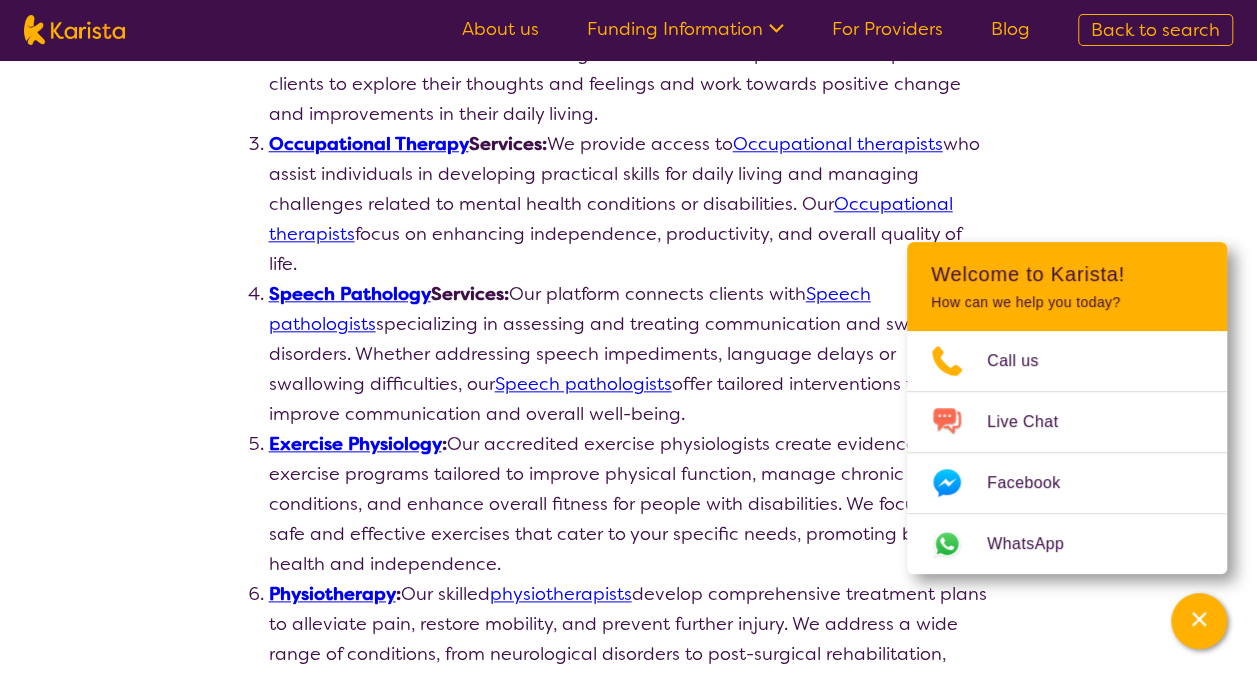 click on "Speech Pathology  Services:  Our platform connects clients with  Speech pathologists  specializing in assessing and treating communication and swallowing disorders. Whether addressing speech impediments, language delays or swallowing difficulties, our  Speech pathologists  offer tailored interventions to improve communication and overall well-being." at bounding box center (629, 354) 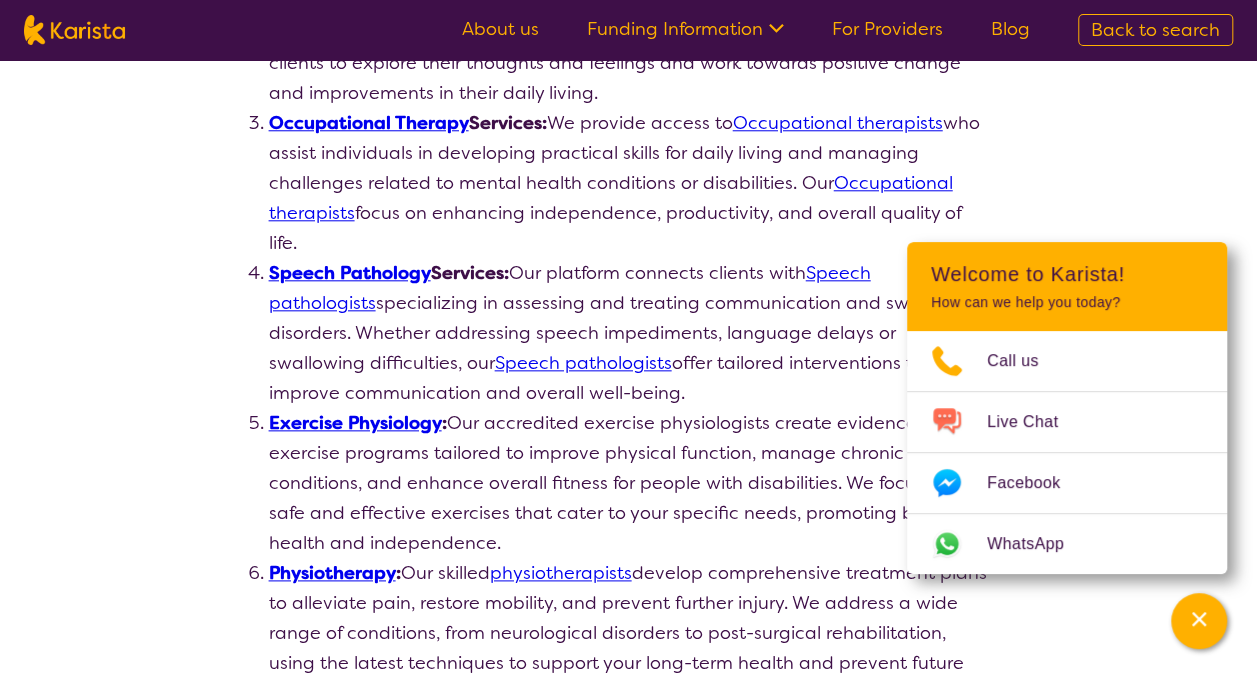 scroll, scrollTop: 933, scrollLeft: 0, axis: vertical 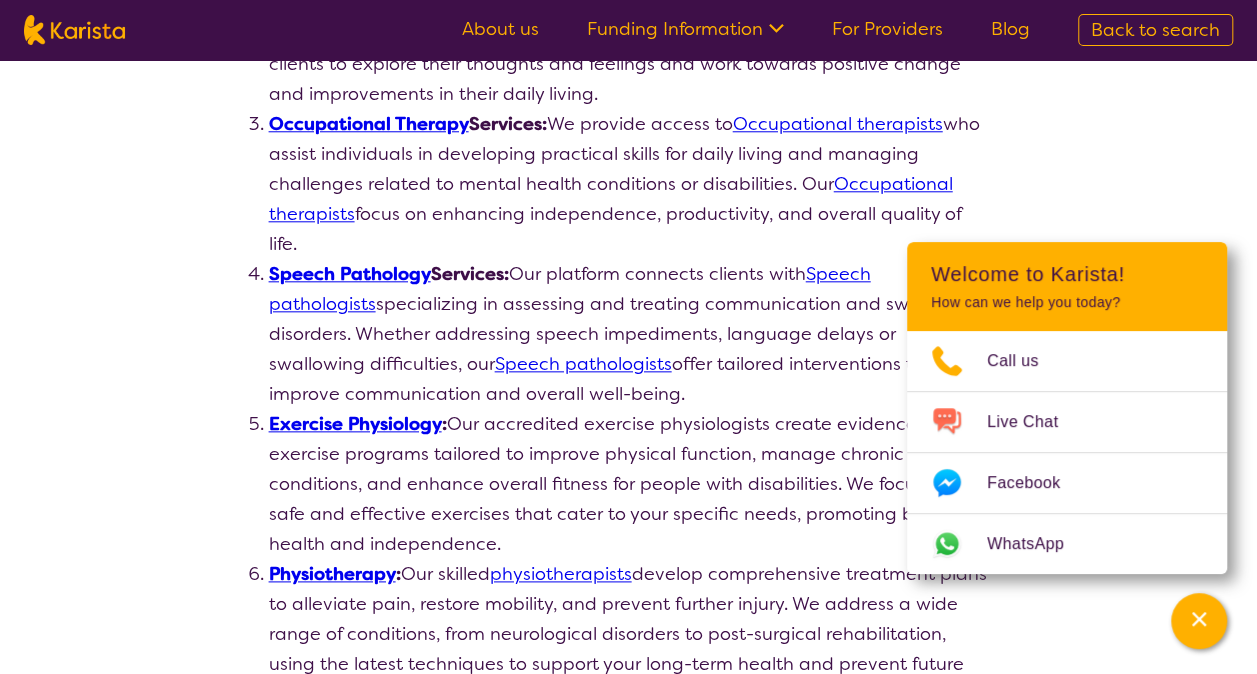 click on "Occupational therapists" at bounding box center [838, 124] 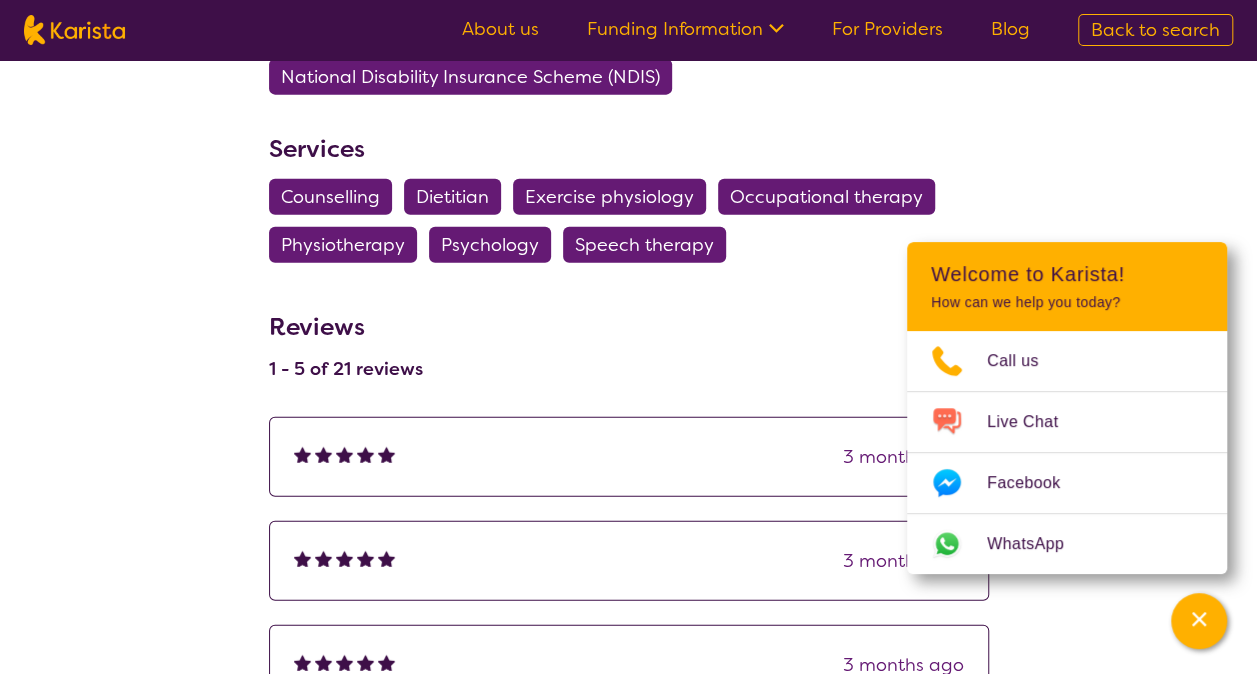 scroll, scrollTop: 2287, scrollLeft: 0, axis: vertical 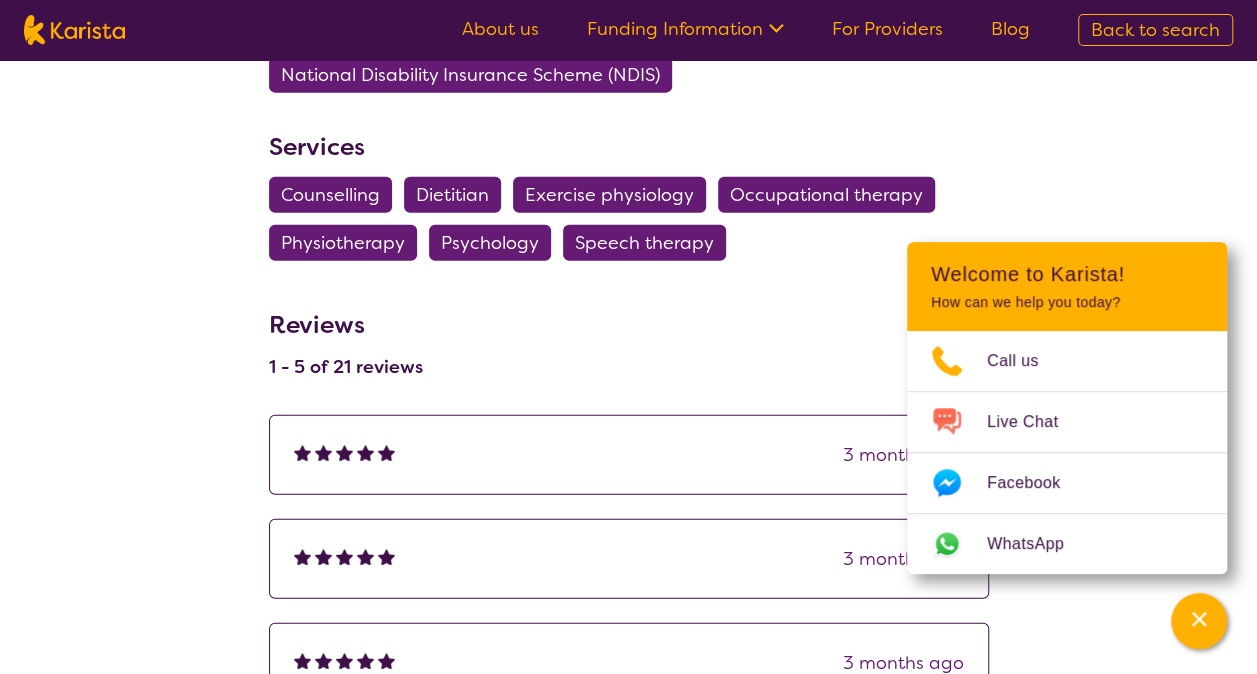 click on "Psychology" at bounding box center (490, 243) 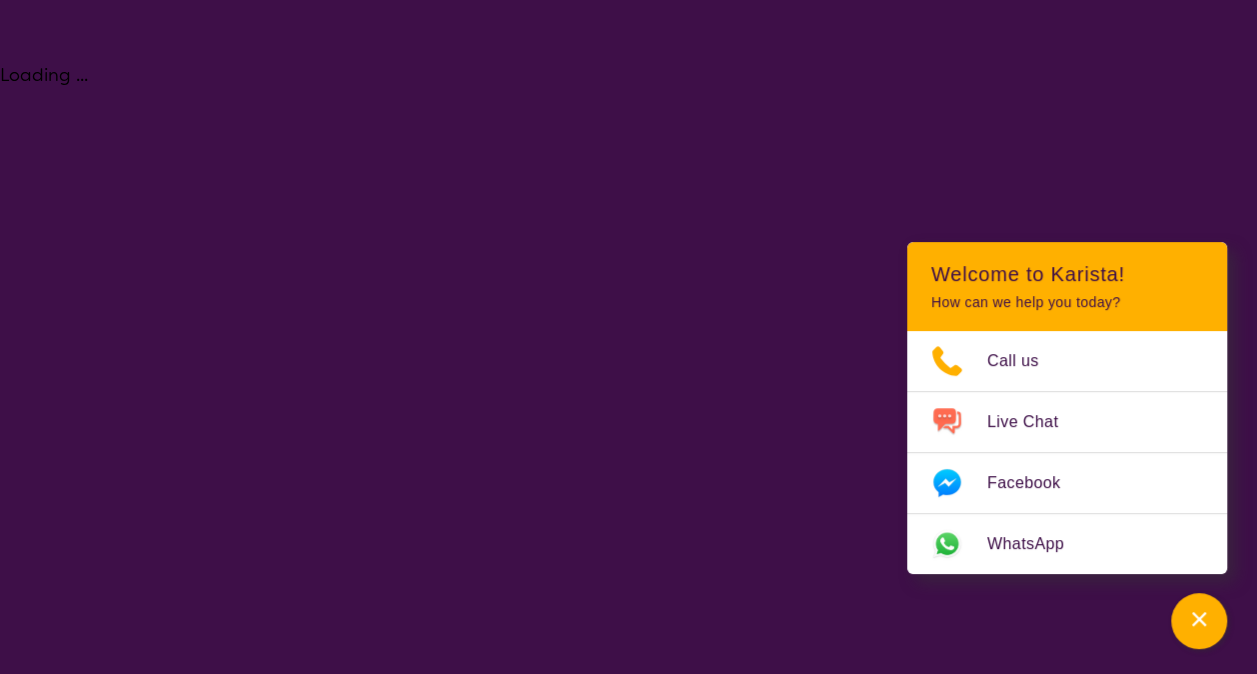 select on "Psychology" 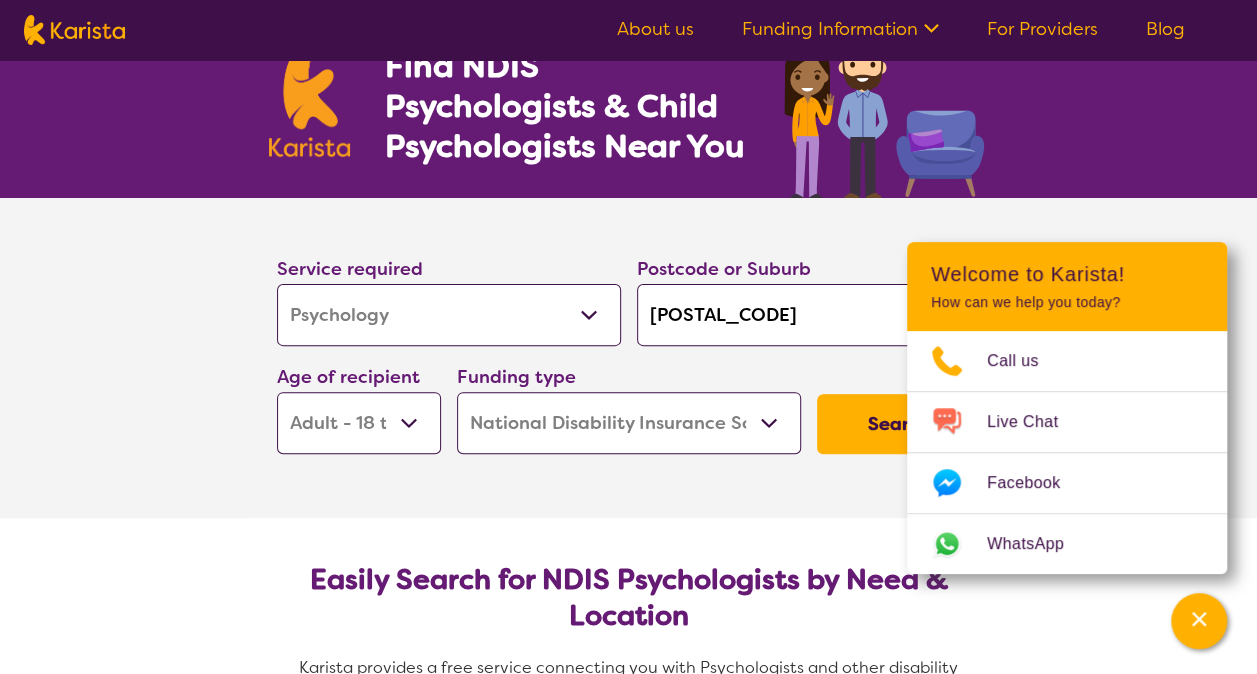 scroll, scrollTop: 138, scrollLeft: 0, axis: vertical 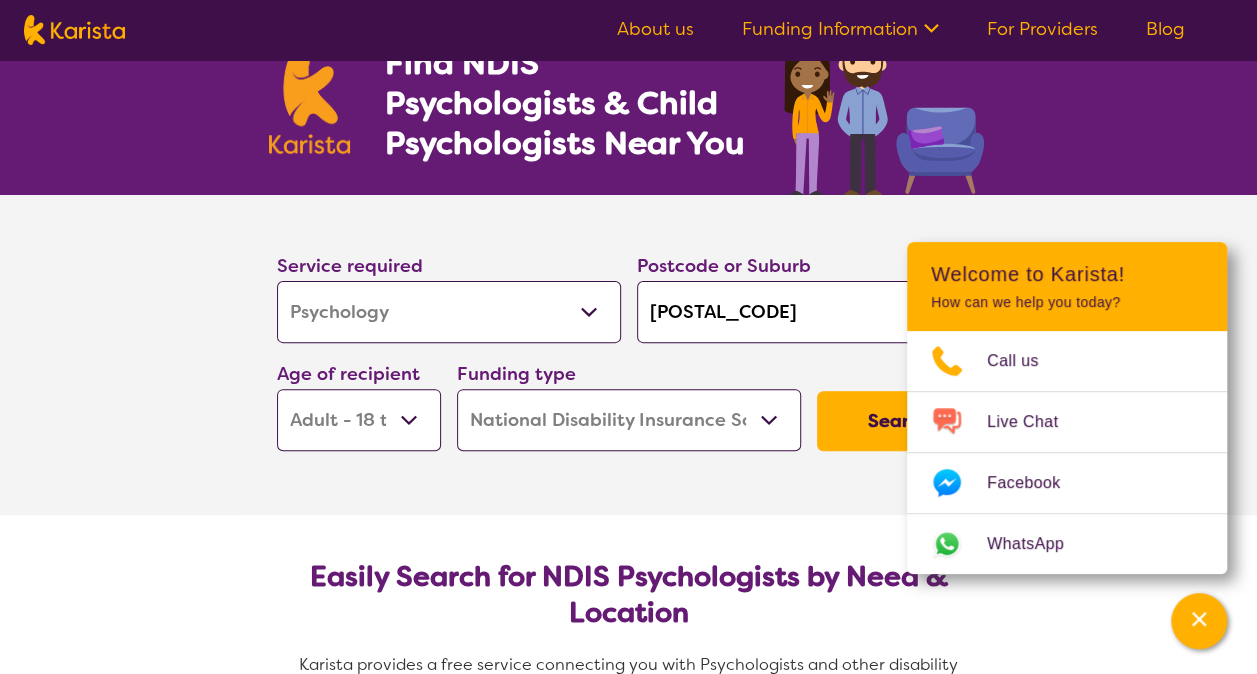 click on "Allied Health Assistant Assessment (ADHD or Autism) Behaviour support Counselling Dietitian Domestic and home help Employment Support Exercise physiology Home Care Package Provider Key Worker NDIS Plan management NDIS Support Coordination Nursing services Occupational therapy Personal care Physiotherapy Podiatry Psychology Psychosocial Recovery Coach Respite Speech therapy Support worker Supported accommodation" at bounding box center (449, 312) 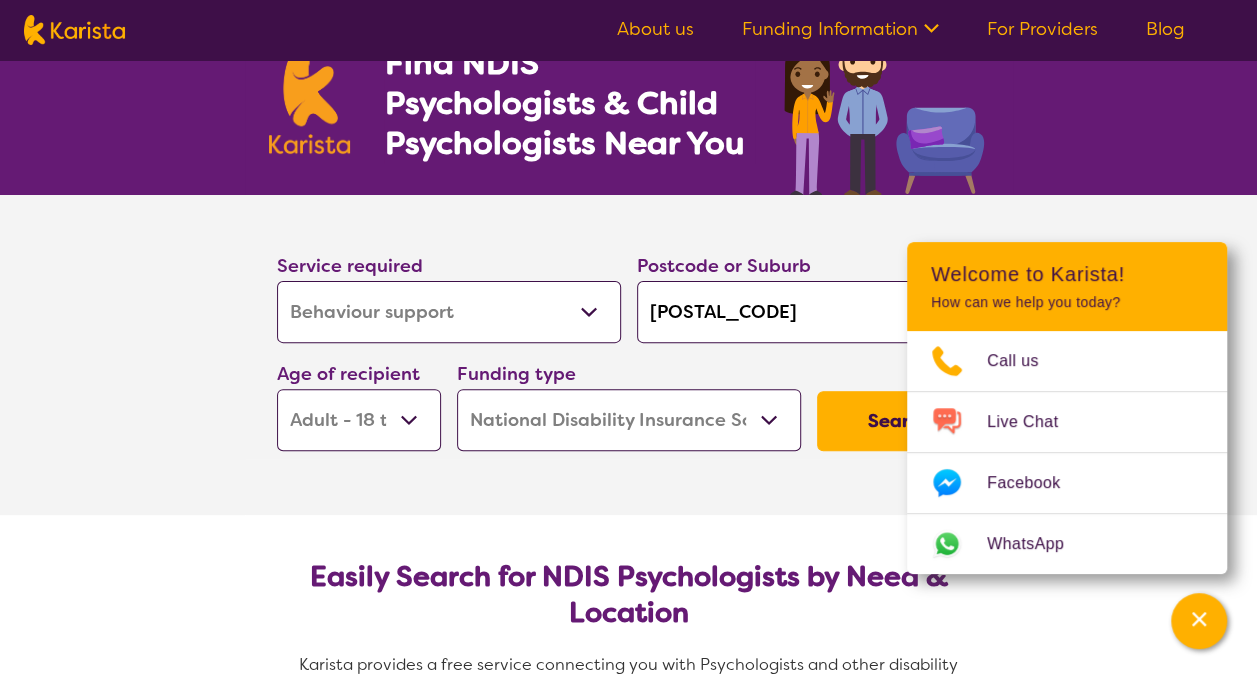click on "Allied Health Assistant Assessment (ADHD or Autism) Behaviour support Counselling Dietitian Domestic and home help Employment Support Exercise physiology Home Care Package Provider Key Worker NDIS Plan management NDIS Support Coordination Nursing services Occupational therapy Personal care Physiotherapy Podiatry Psychology Psychosocial Recovery Coach Respite Speech therapy Support worker Supported accommodation" at bounding box center [449, 312] 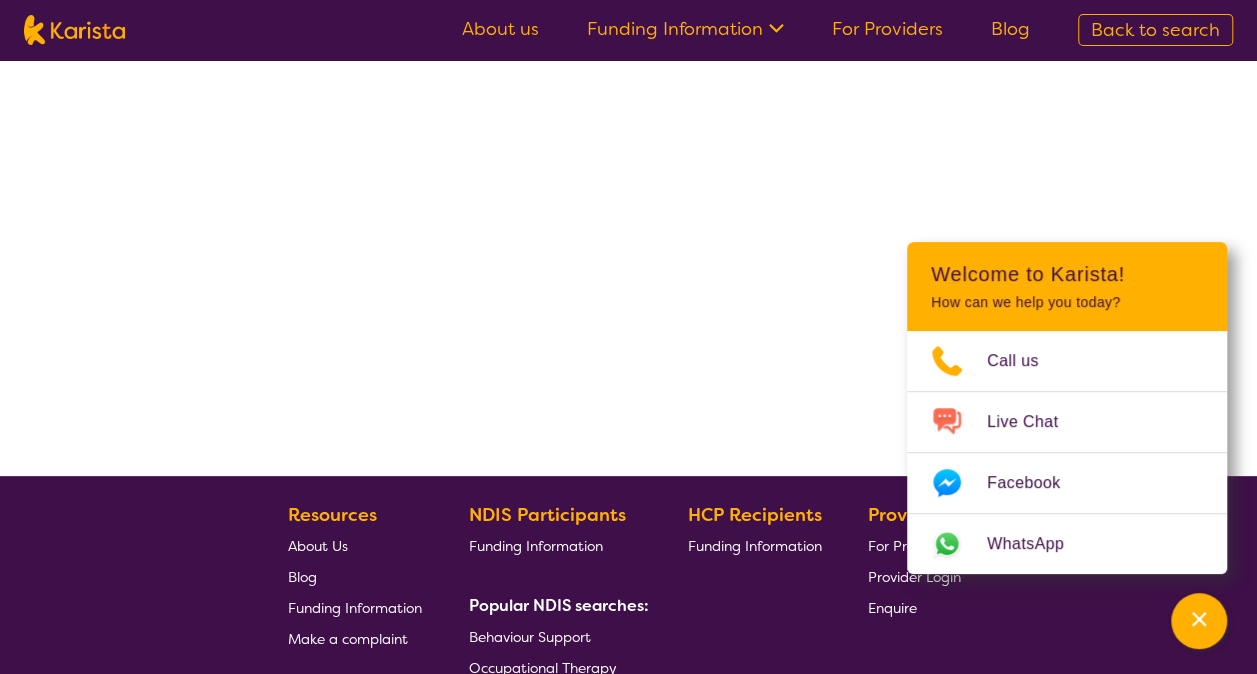 scroll, scrollTop: 0, scrollLeft: 0, axis: both 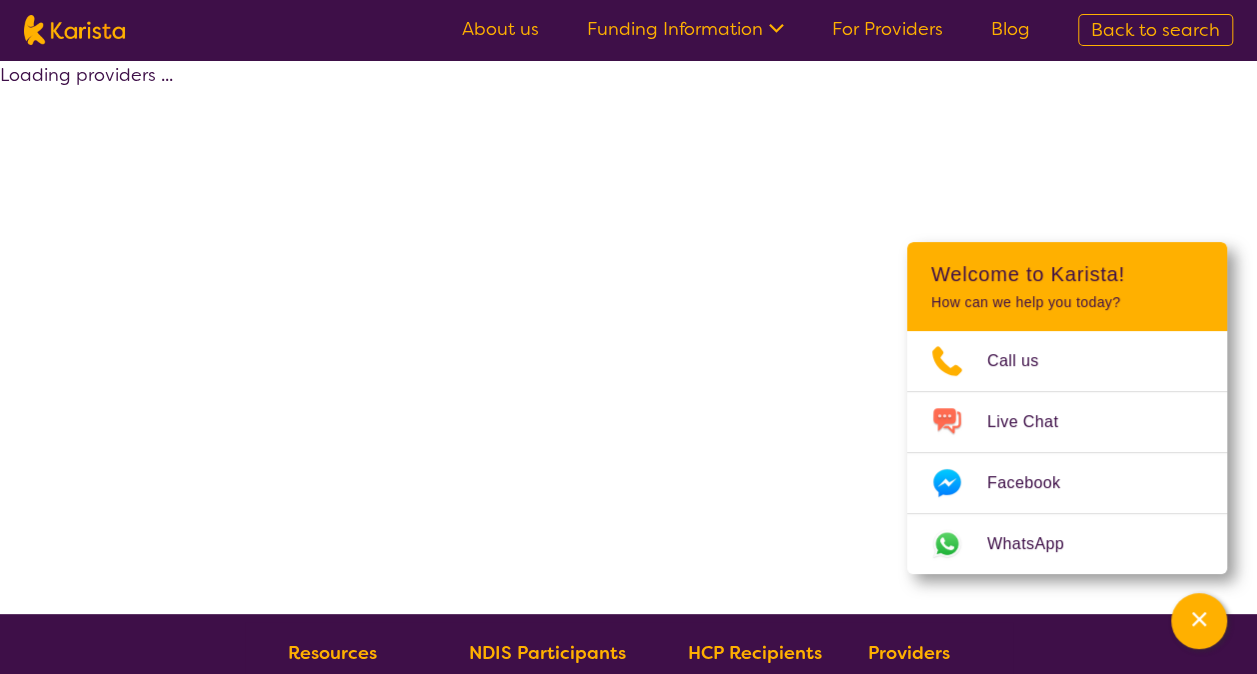 select on "by_score" 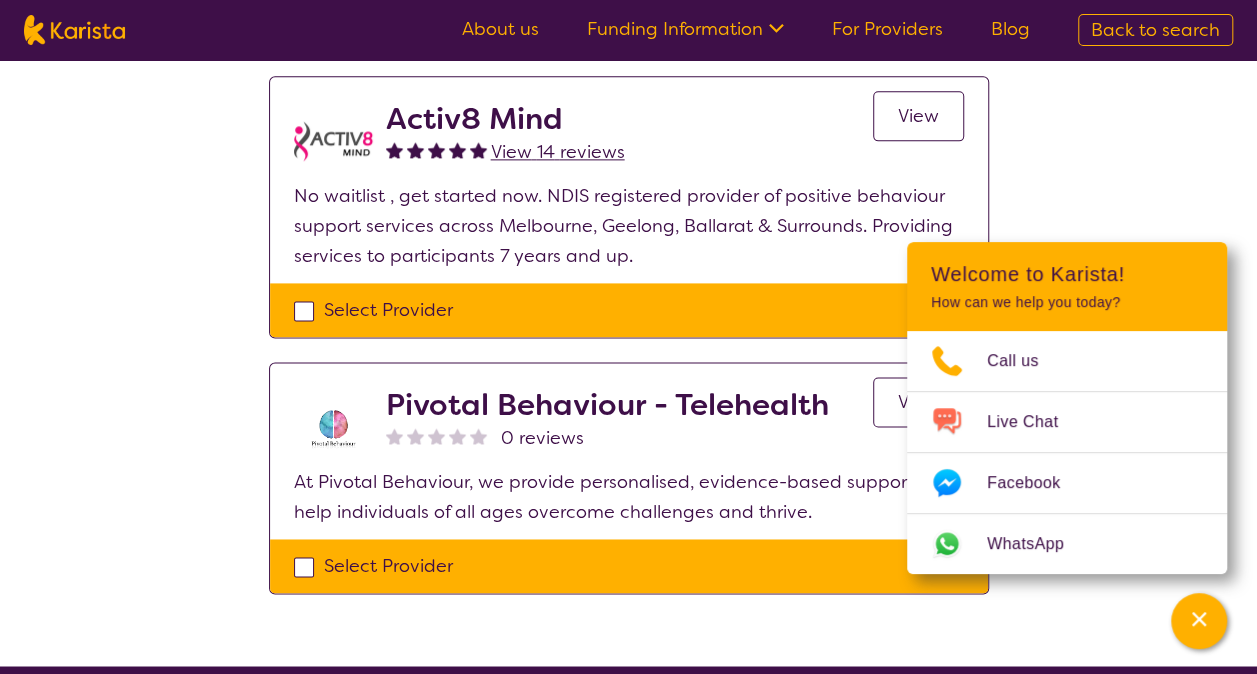 scroll, scrollTop: 1246, scrollLeft: 0, axis: vertical 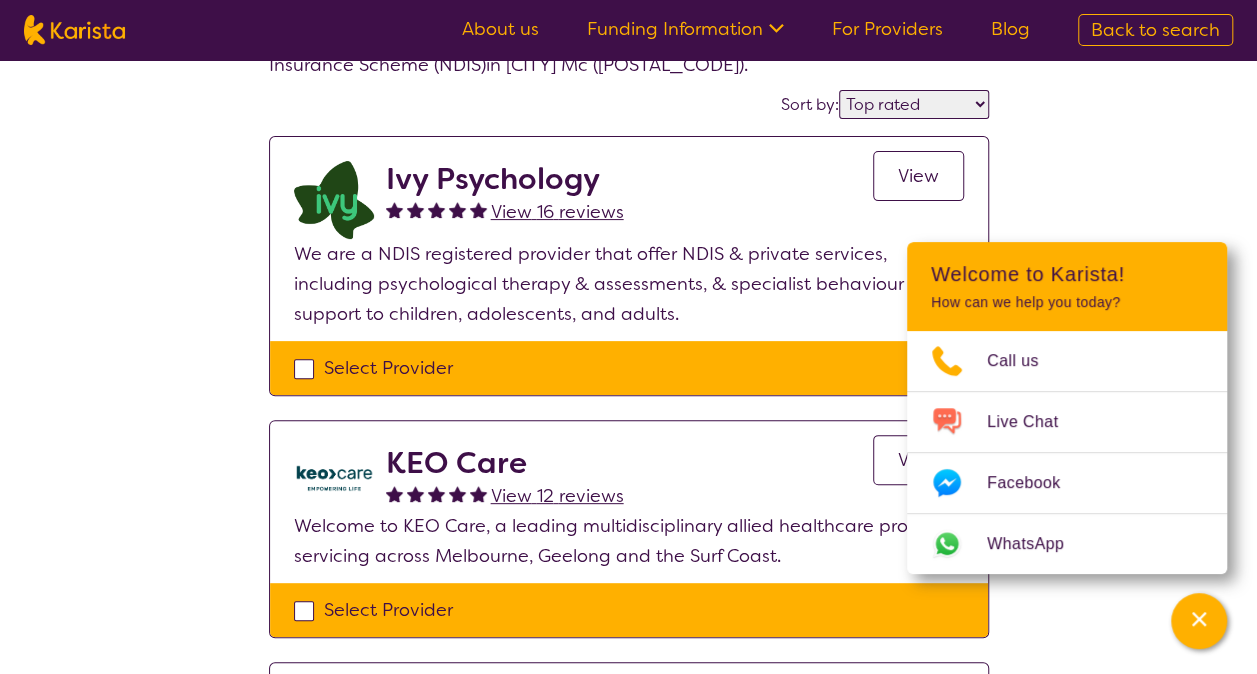 click at bounding box center (334, 200) 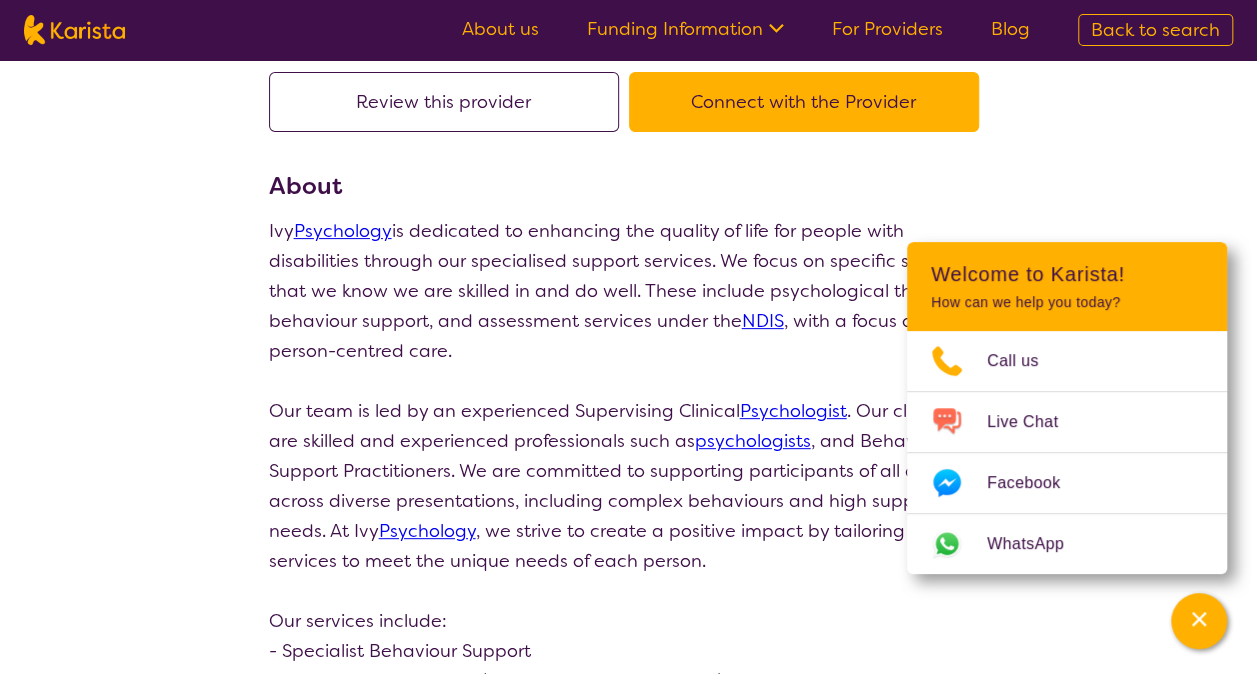 scroll, scrollTop: 0, scrollLeft: 0, axis: both 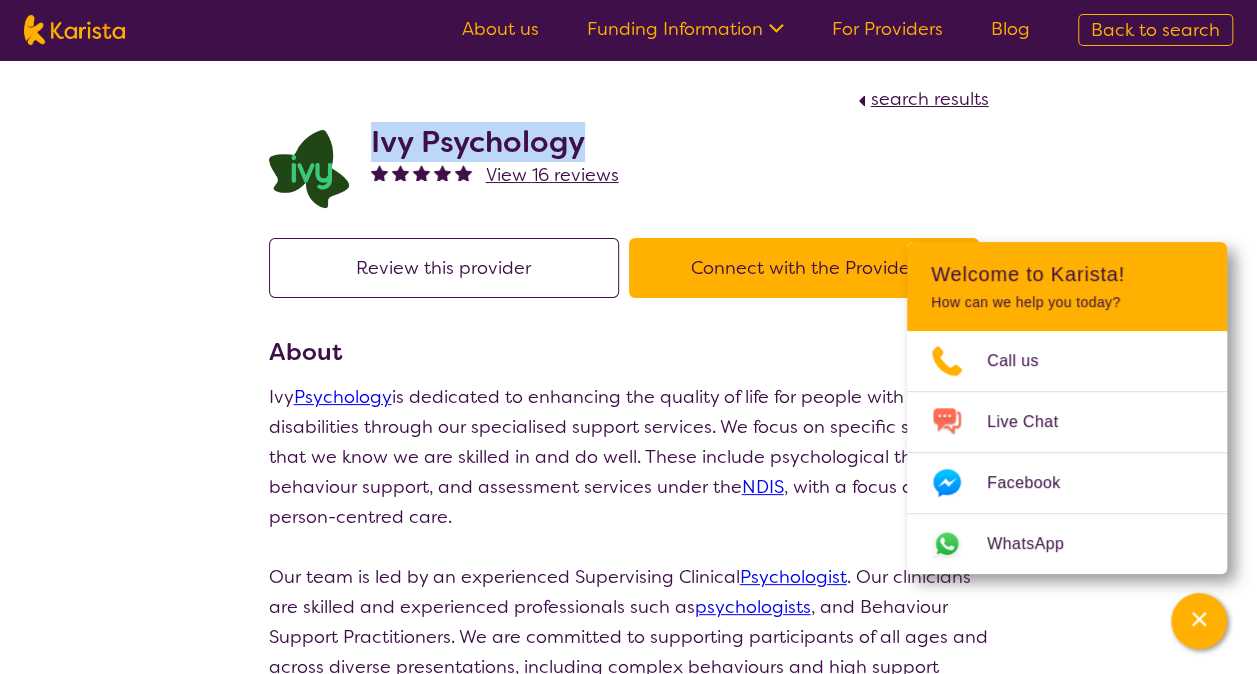 drag, startPoint x: 601, startPoint y: 137, endPoint x: 360, endPoint y: 131, distance: 241.07468 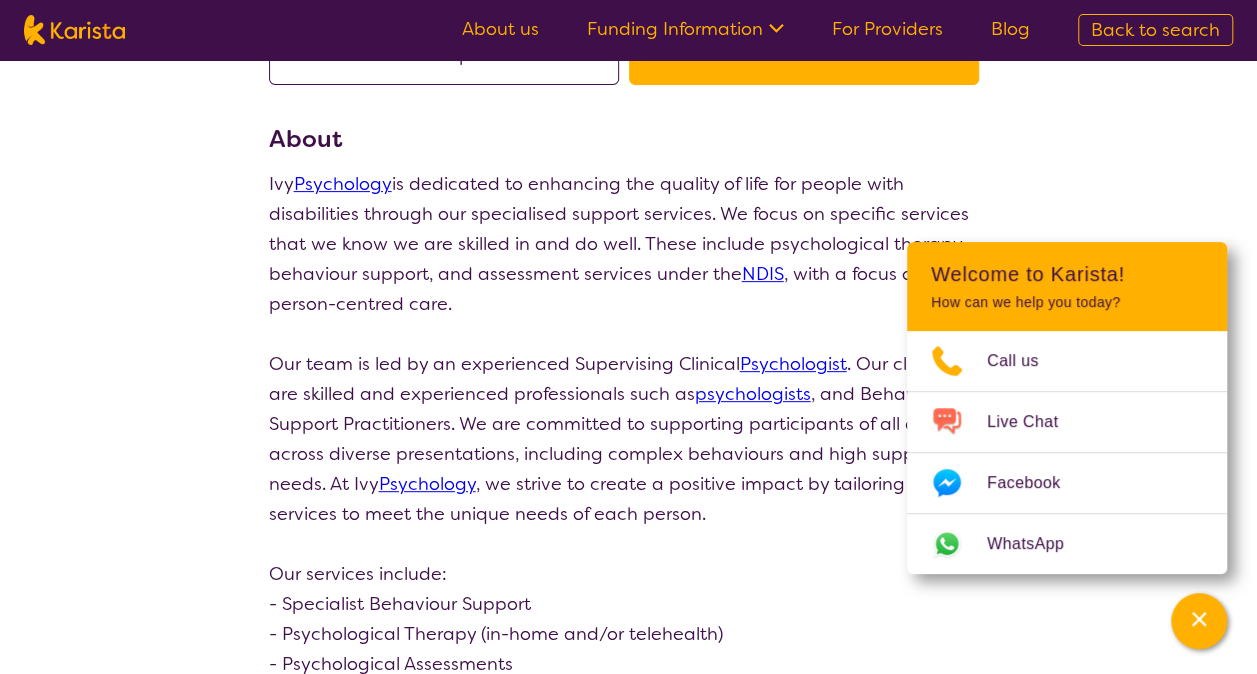 scroll, scrollTop: 0, scrollLeft: 0, axis: both 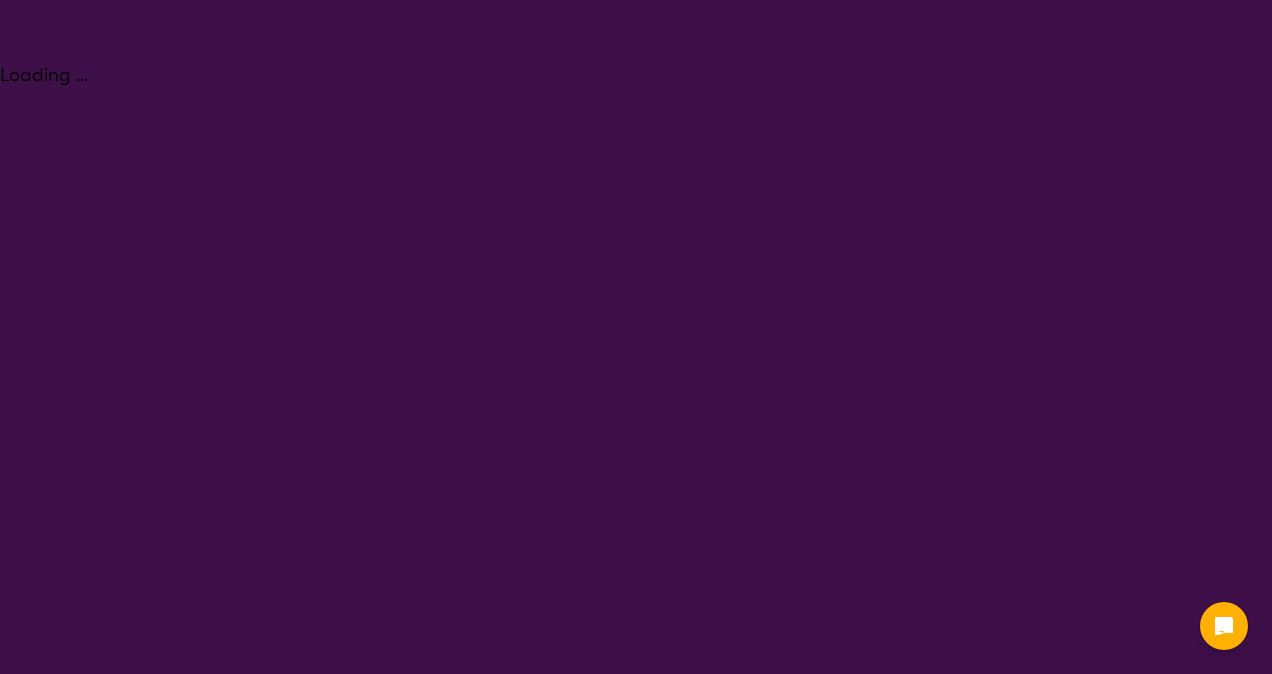 select on "Occupational therapy" 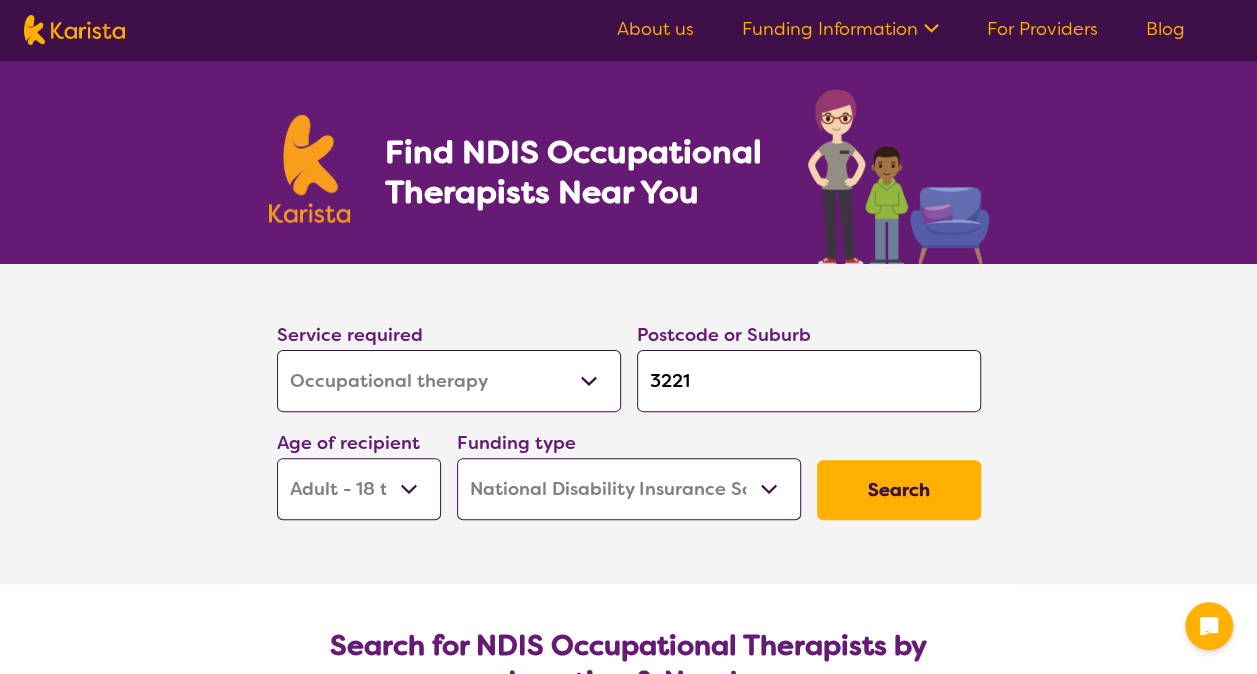 scroll, scrollTop: 0, scrollLeft: 0, axis: both 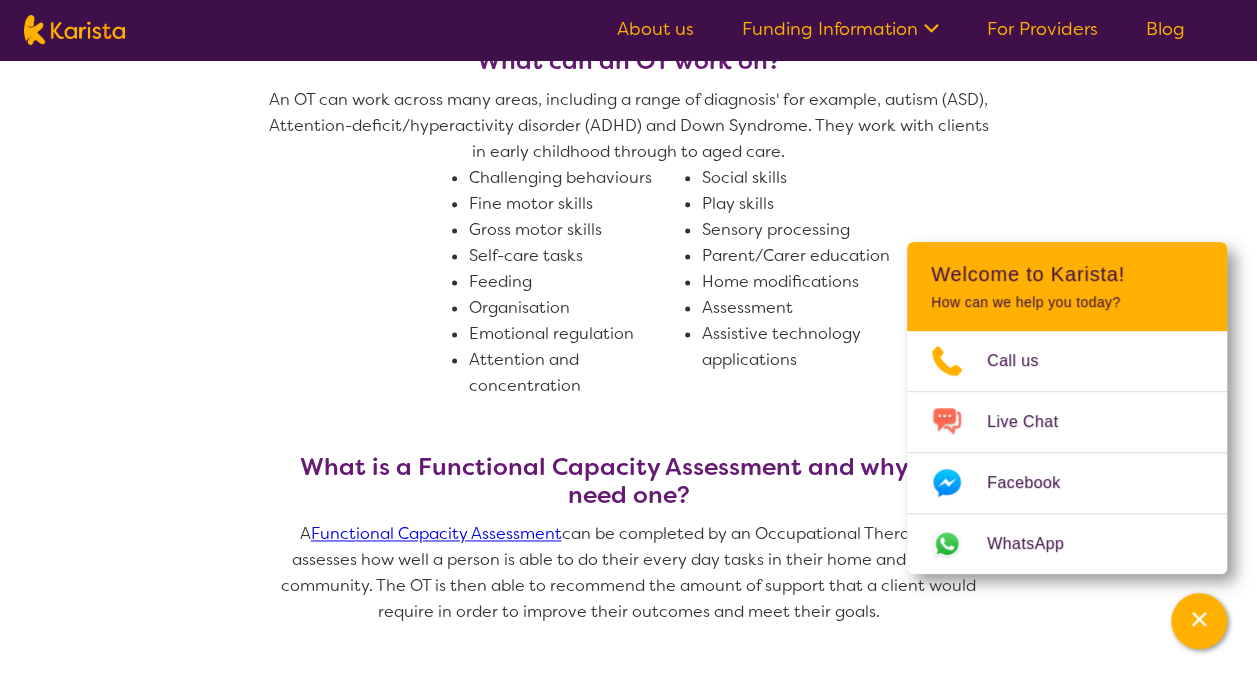 click on "What is an Occupational Therapist (OT)? Occupational Therapists (OT’s) work with clients, as well as their families, to improve the clients independence in everyday tasks. They support the individual to be able to do the things that they want to do, through development of skills and the implementation of technology and strategies. OT's do this through:
Assessment  - identifying exact areas of concern that impact the client being able to do what they want
Intervention  - plans and support to be able to achieve the goals that the individual wants to What can an OT work on?  An OT can work across many areas, including a range of diagnosis' for example, autism (ASD), Attention-deficit/hyperactivity disorder (ADHD) and Down Syndrome. They work with clients in early childhood through to aged care.
Challenging behaviours
Fine motor skills
Gross motor skills
Self-care tasks
Feeding
Organisation
Emotional regulation
Attention and concentration
Social skills
Play skills
Assessment" at bounding box center (628, 274) 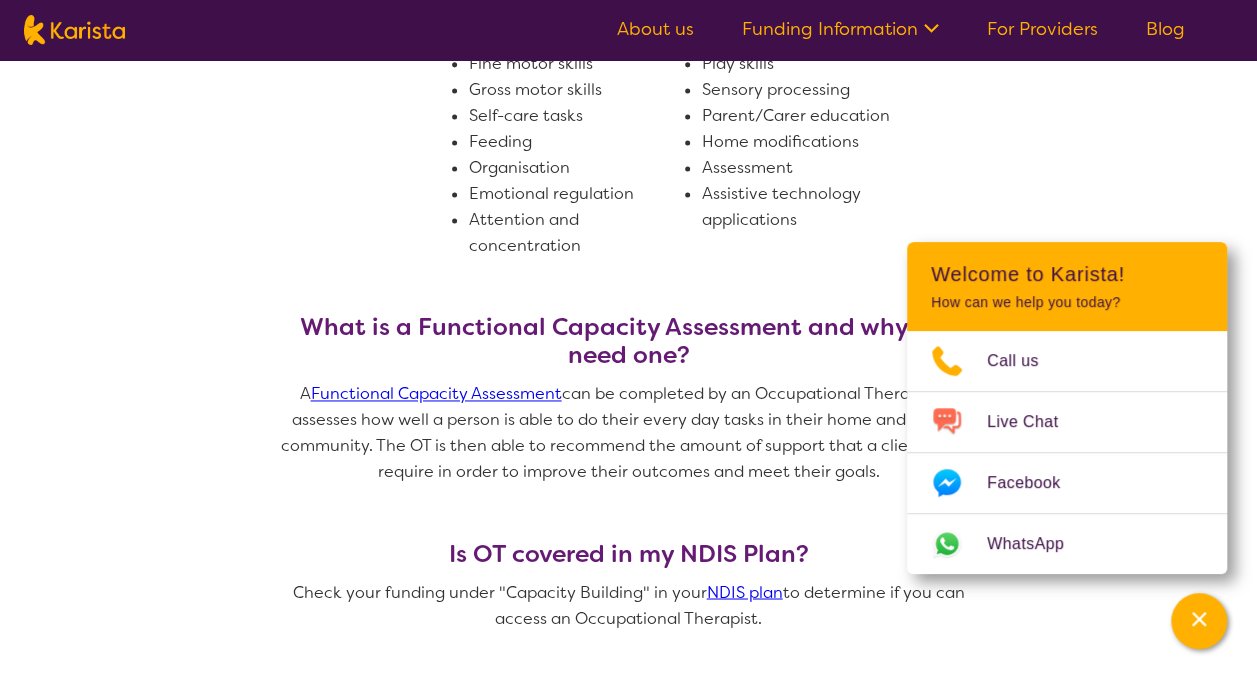 scroll, scrollTop: 1348, scrollLeft: 0, axis: vertical 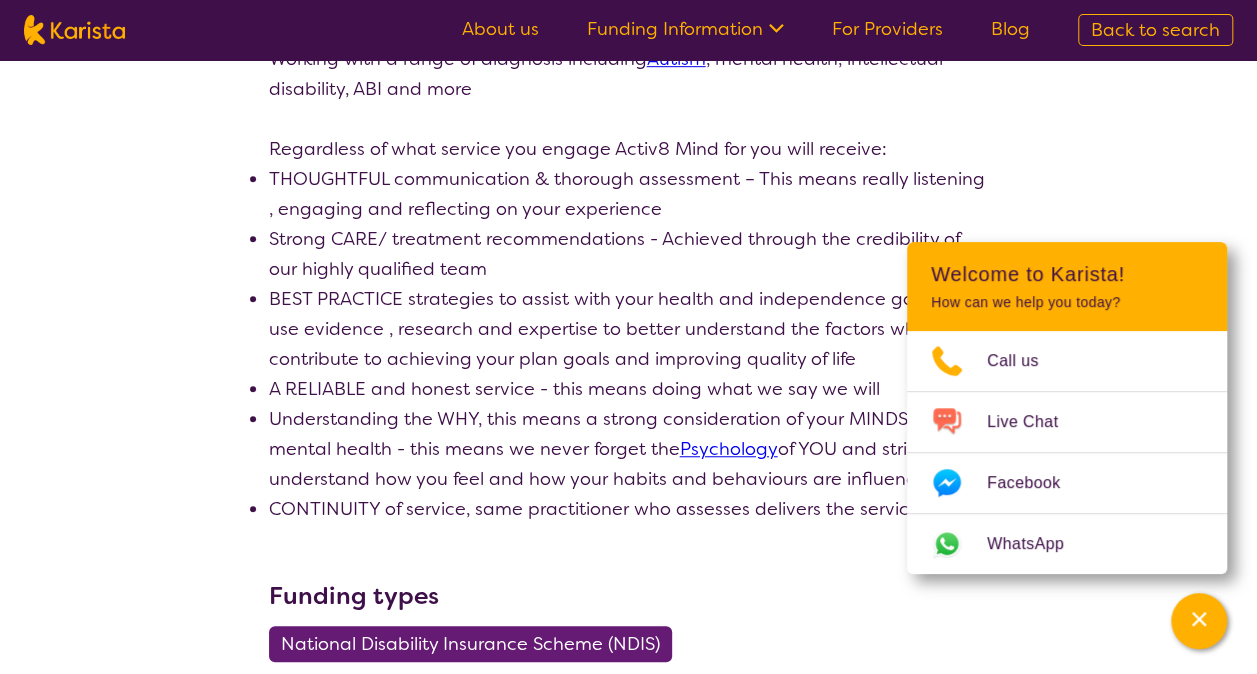 click on "BEST PRACTICE strategies to assist with your health and independence goals – We use evidence , research and expertise to better understand the factors which will contribute to achieving your plan goals and improving quality of life" at bounding box center [629, 329] 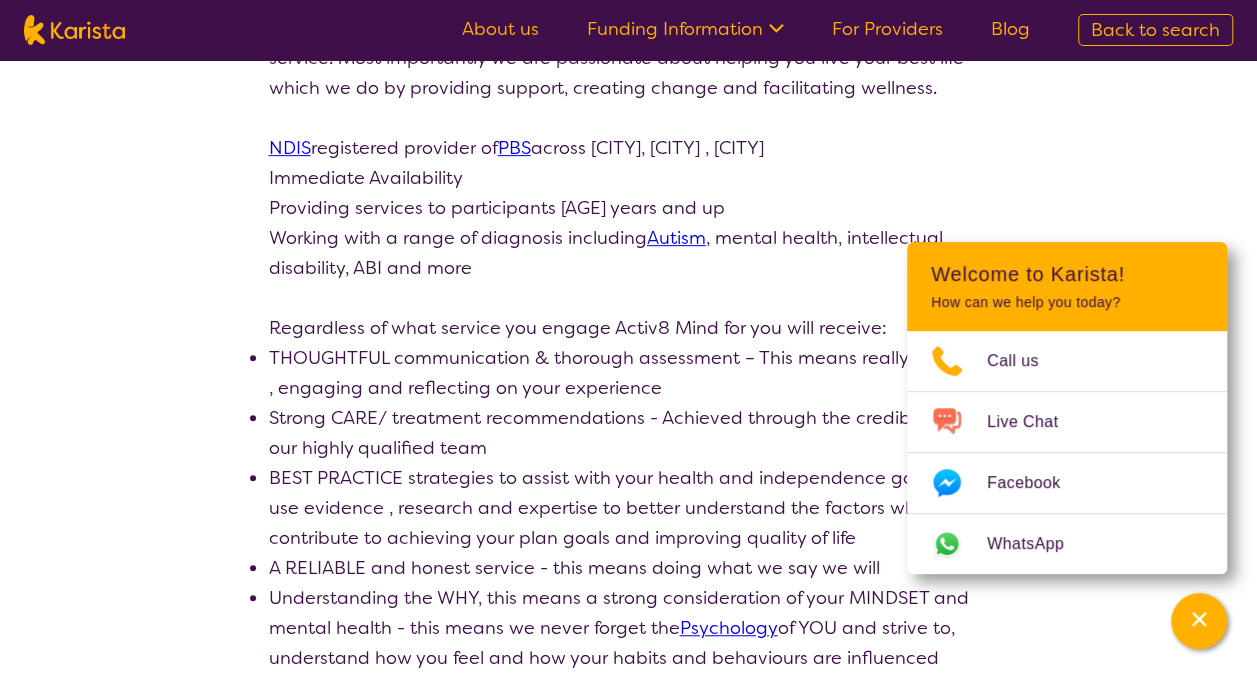 scroll, scrollTop: 393, scrollLeft: 0, axis: vertical 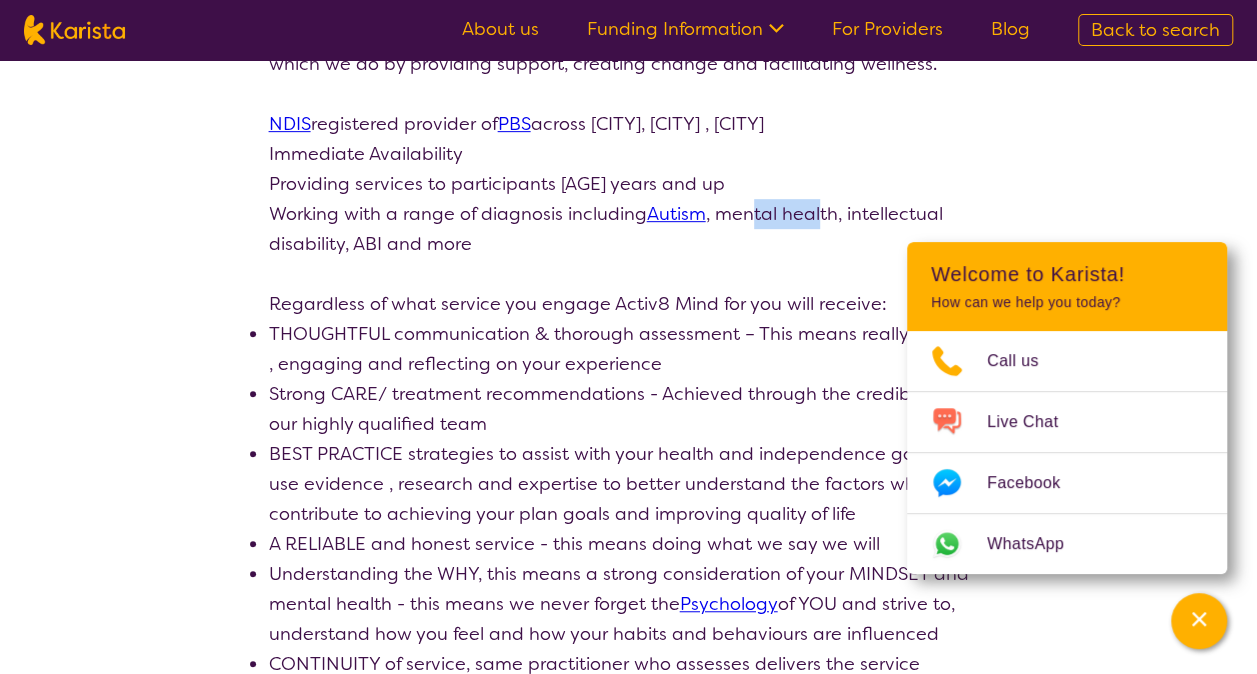 drag, startPoint x: 750, startPoint y: 213, endPoint x: 822, endPoint y: 209, distance: 72.11102 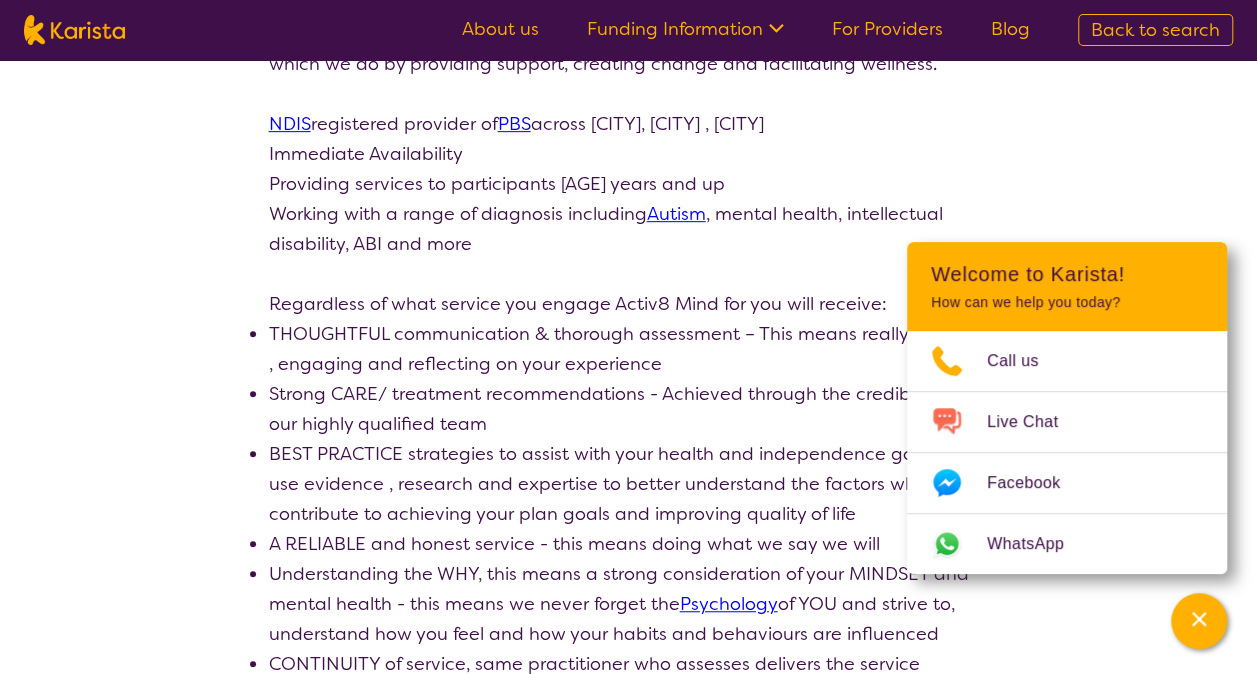 click on "Working with a range of diagnosis including  Autism , mental health, intellectual disability, ABI and more" at bounding box center [629, 229] 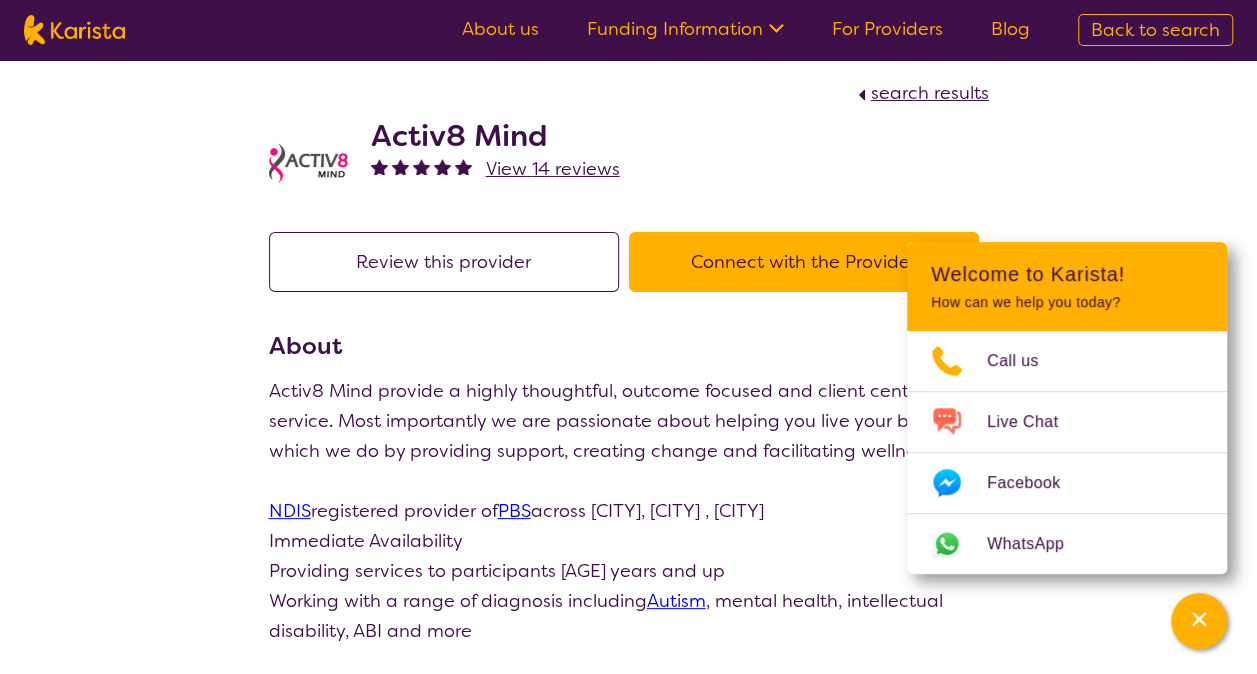 click on "Connect with the Provider" at bounding box center [804, 262] 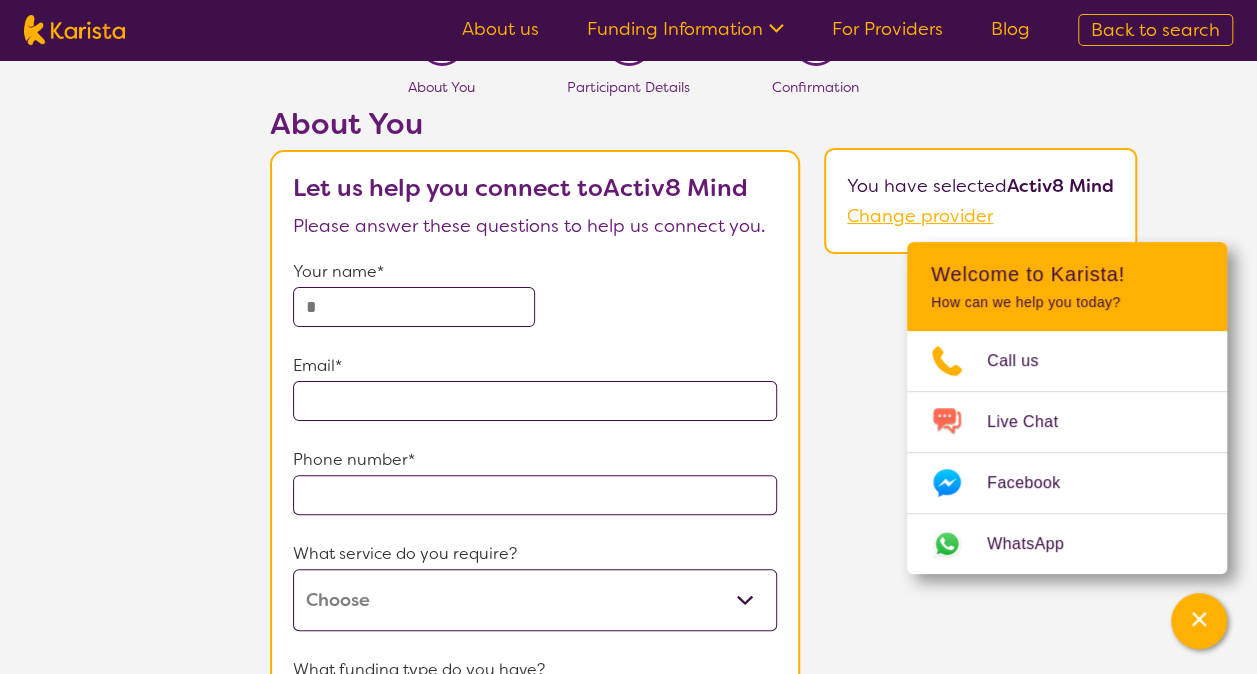 scroll, scrollTop: 51, scrollLeft: 0, axis: vertical 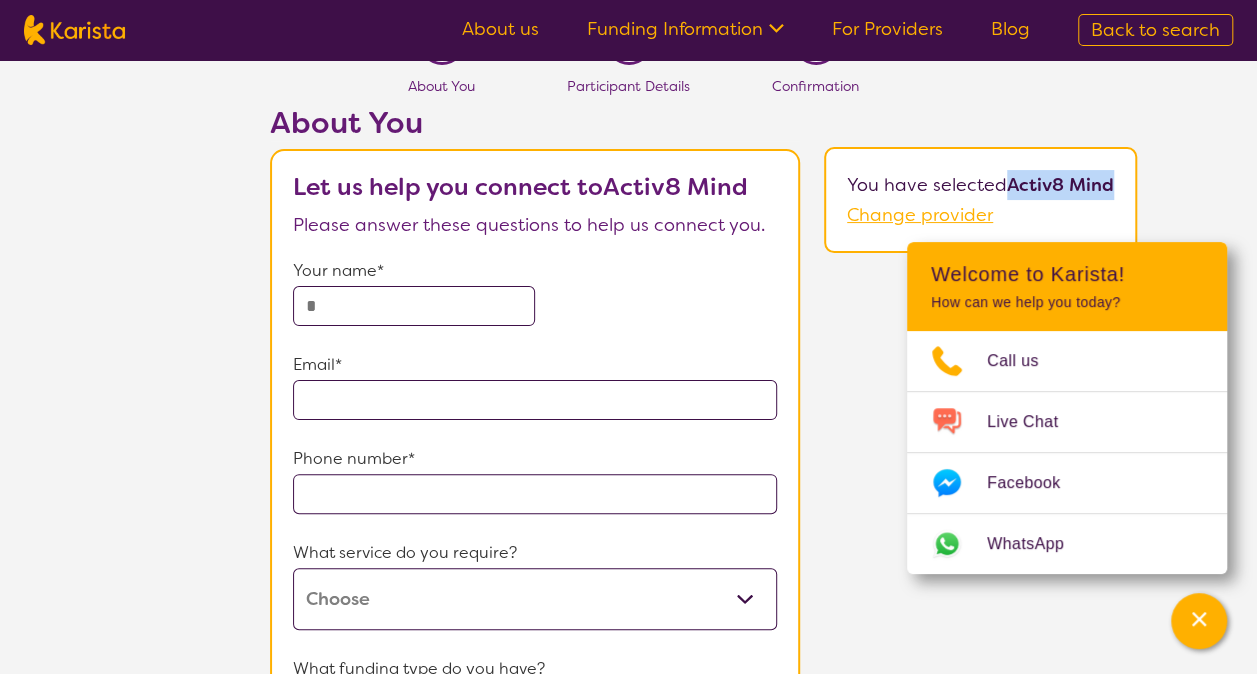 drag, startPoint x: 1109, startPoint y: 178, endPoint x: 1008, endPoint y: 168, distance: 101.49384 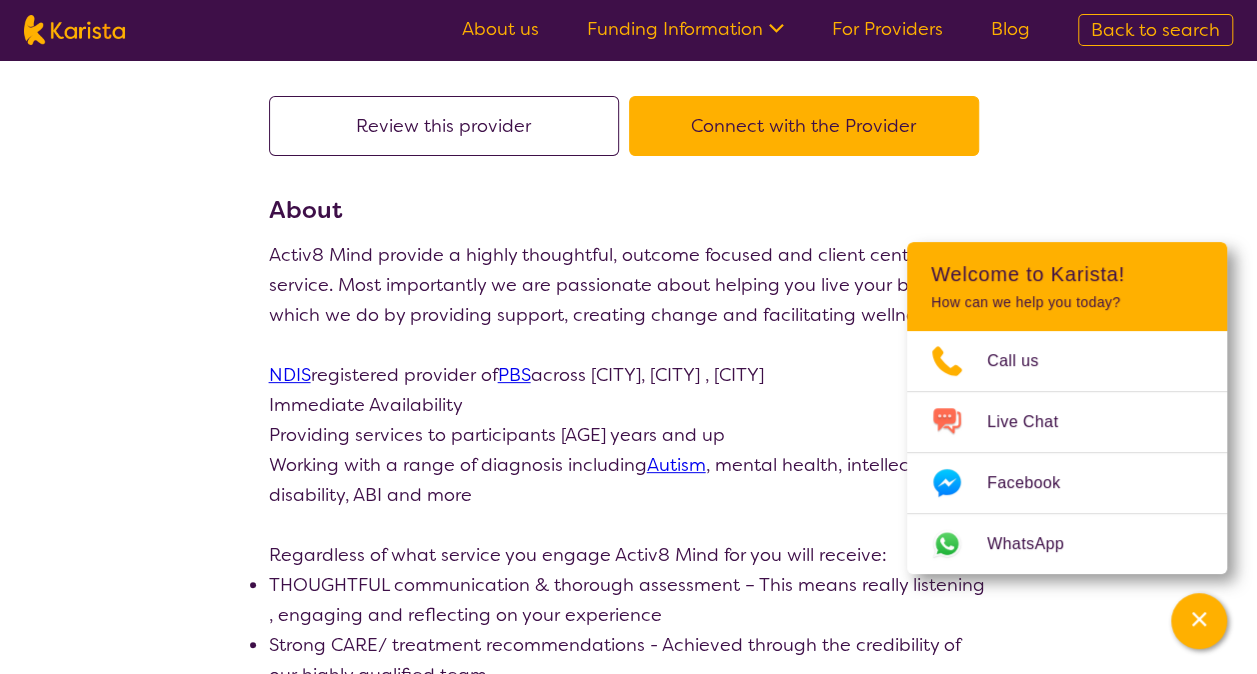 scroll, scrollTop: 0, scrollLeft: 0, axis: both 